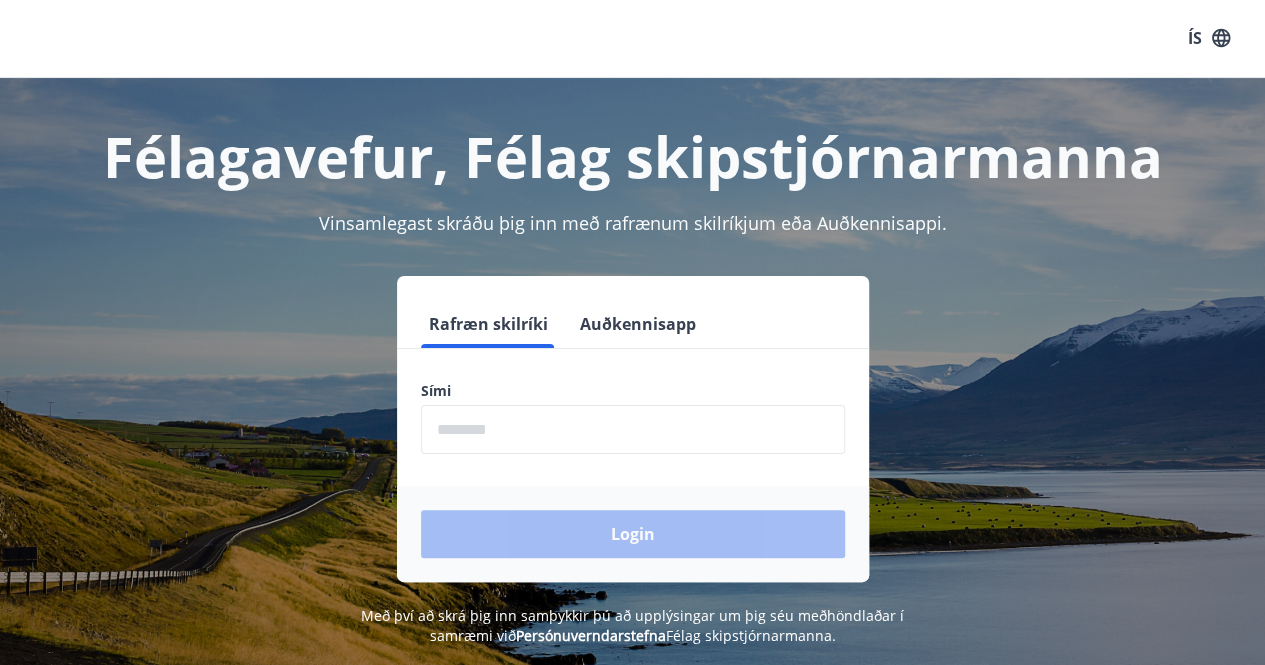 scroll, scrollTop: 0, scrollLeft: 0, axis: both 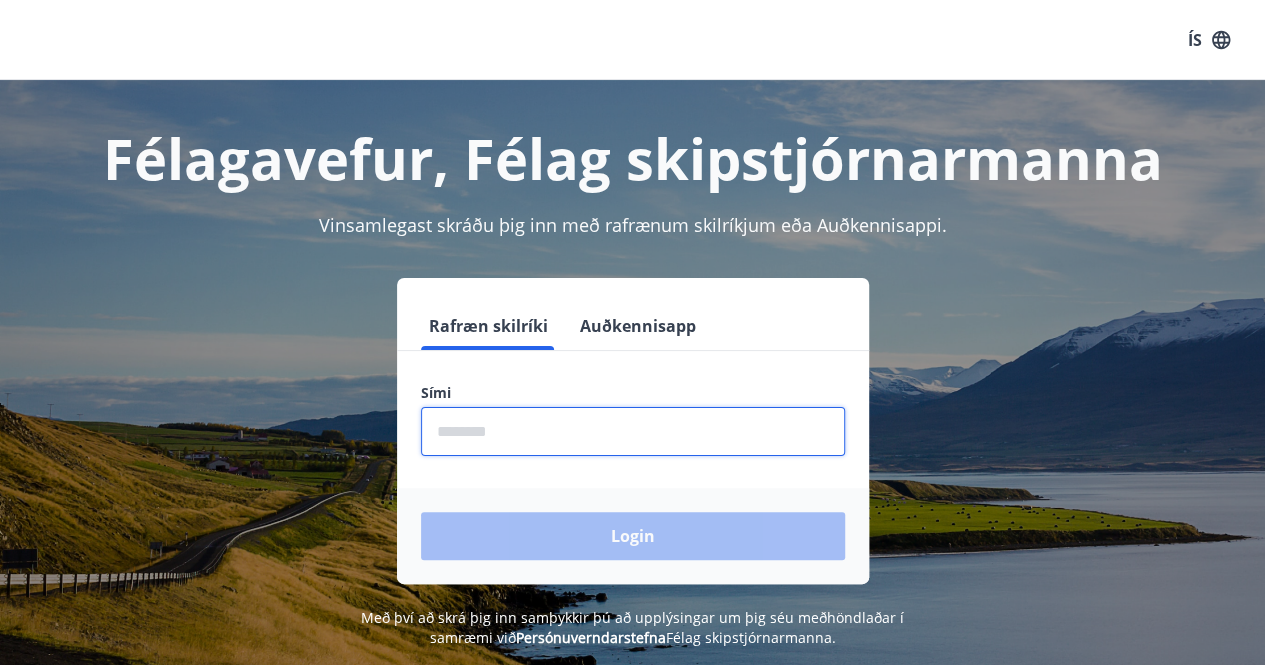 click at bounding box center [633, 431] 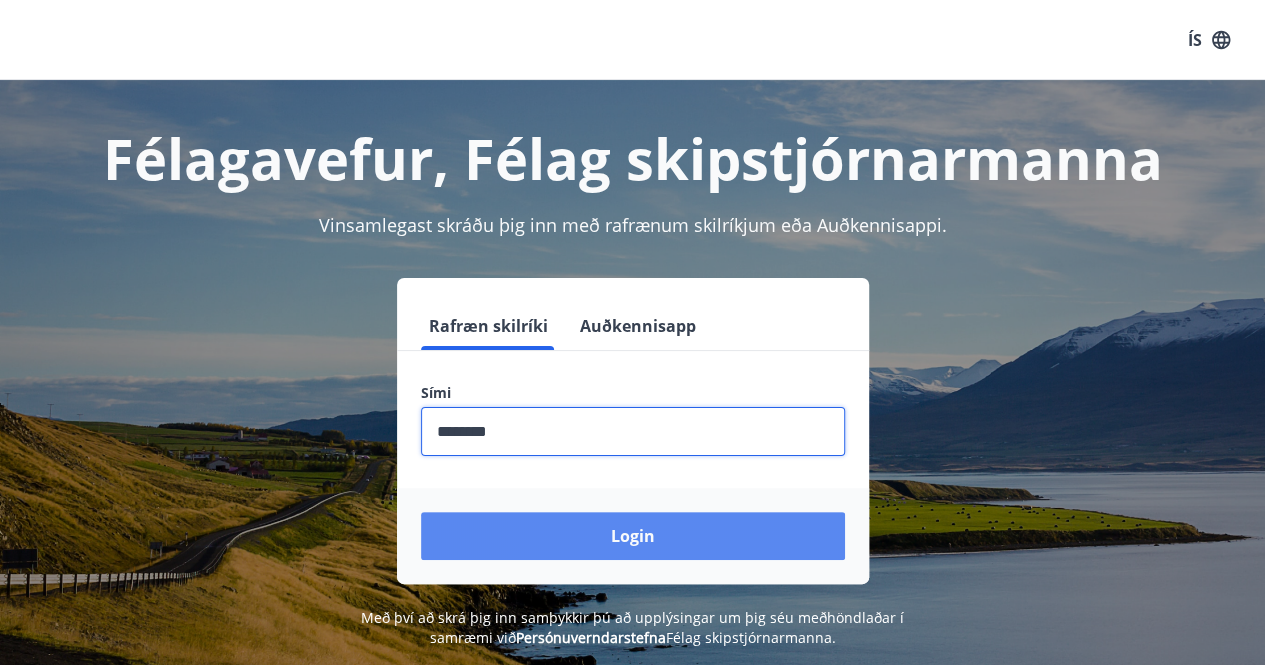 type on "********" 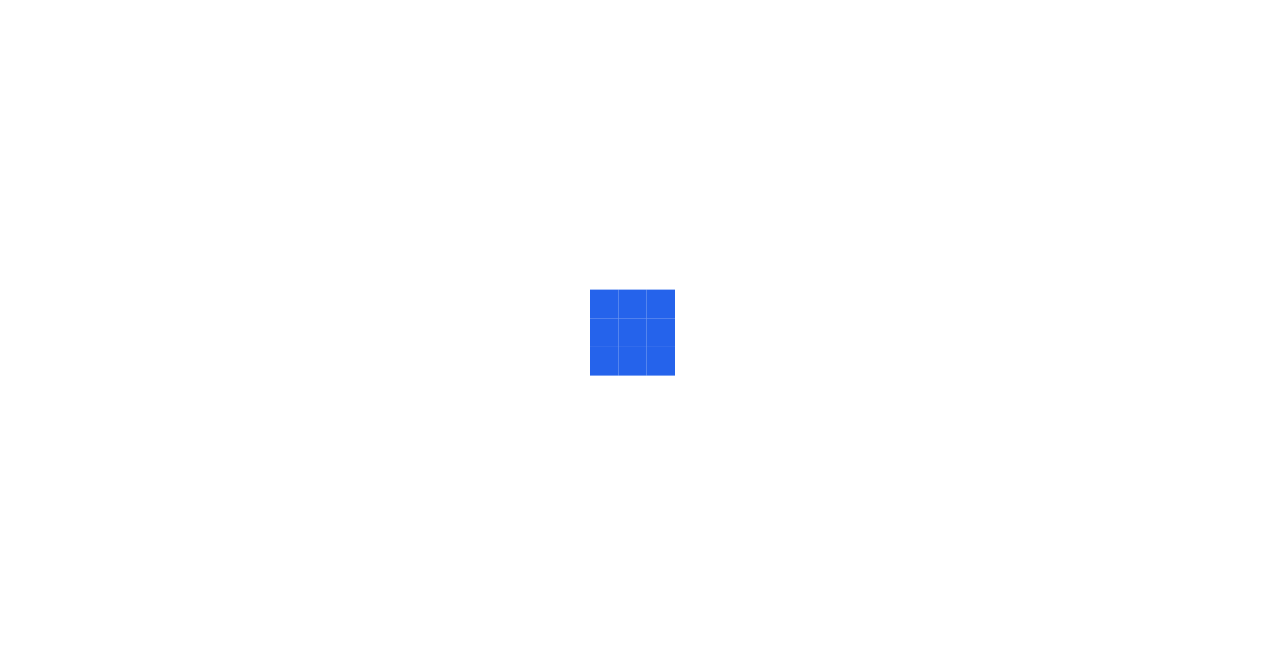 scroll, scrollTop: 0, scrollLeft: 0, axis: both 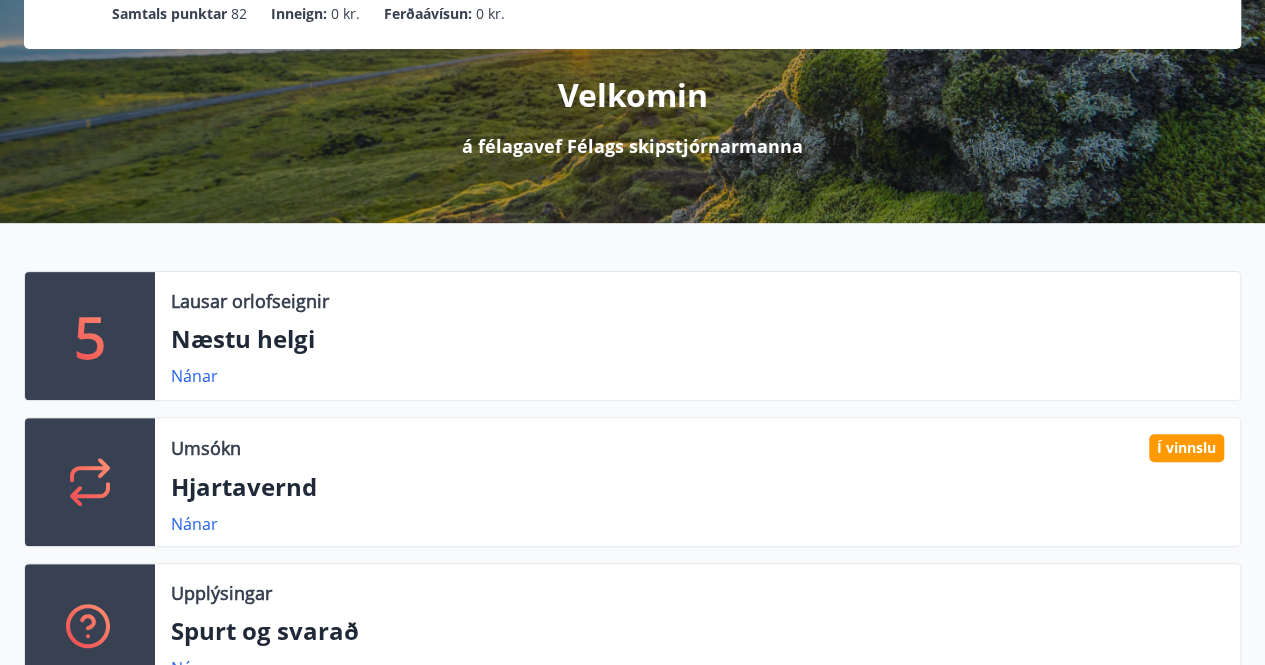 click 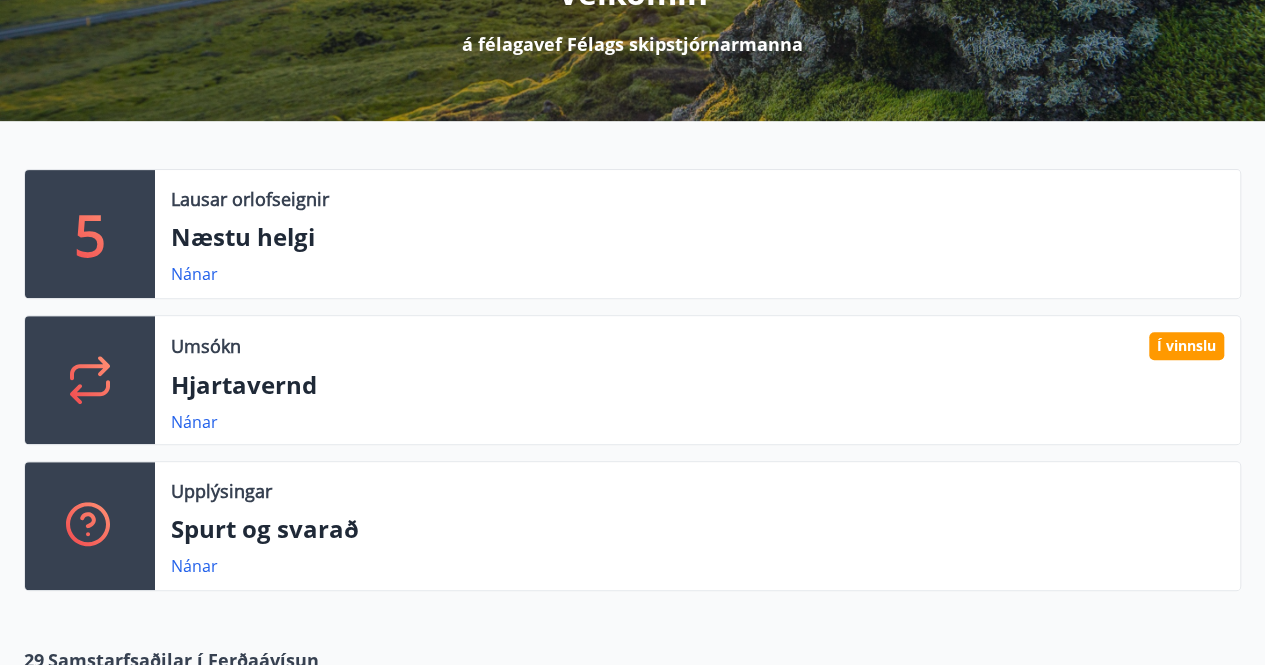 scroll, scrollTop: 300, scrollLeft: 0, axis: vertical 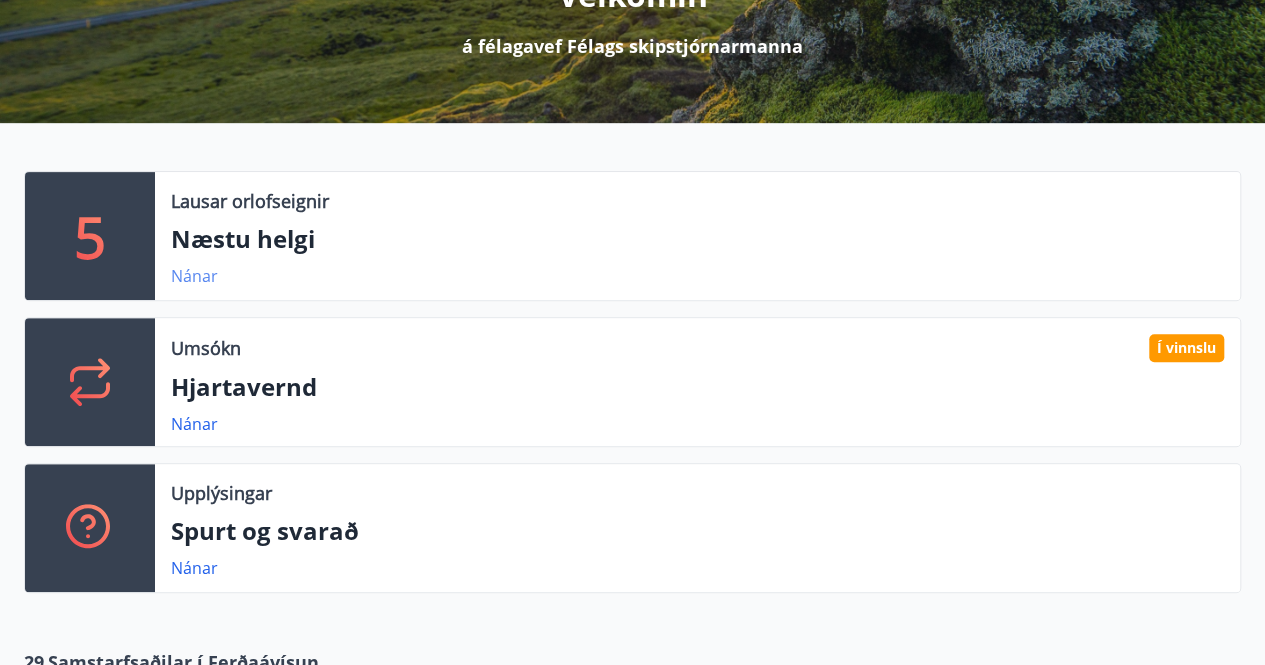 click on "Nánar" at bounding box center (194, 276) 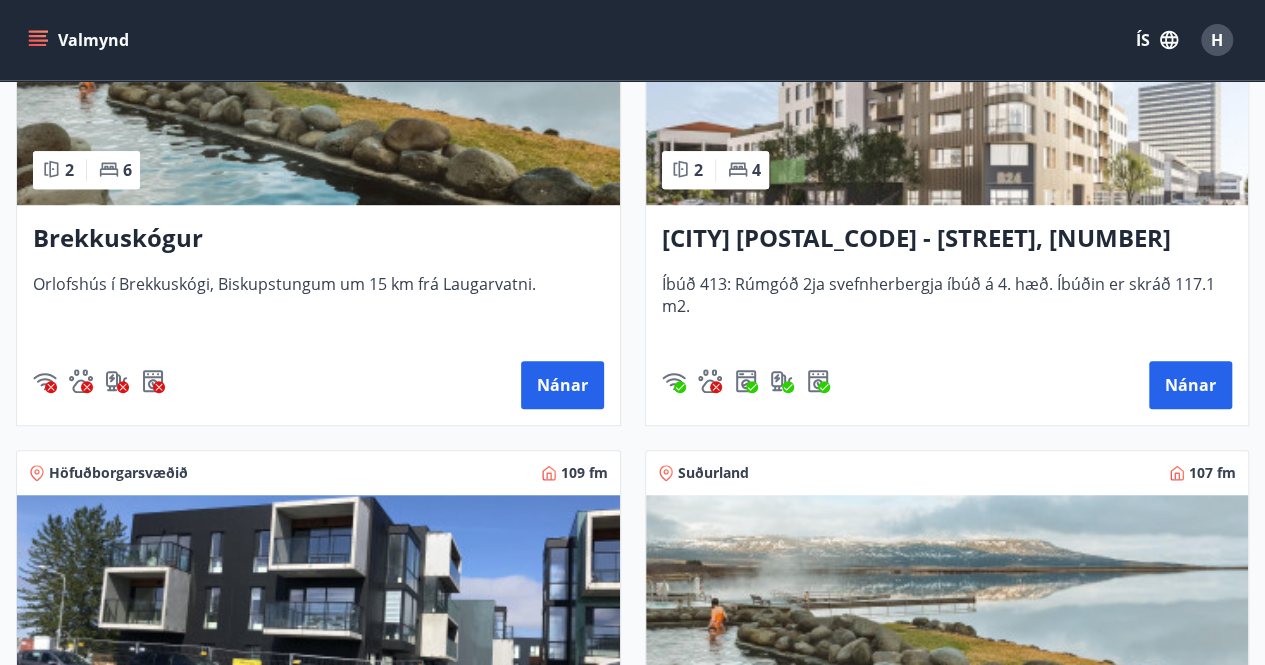 scroll, scrollTop: 0, scrollLeft: 0, axis: both 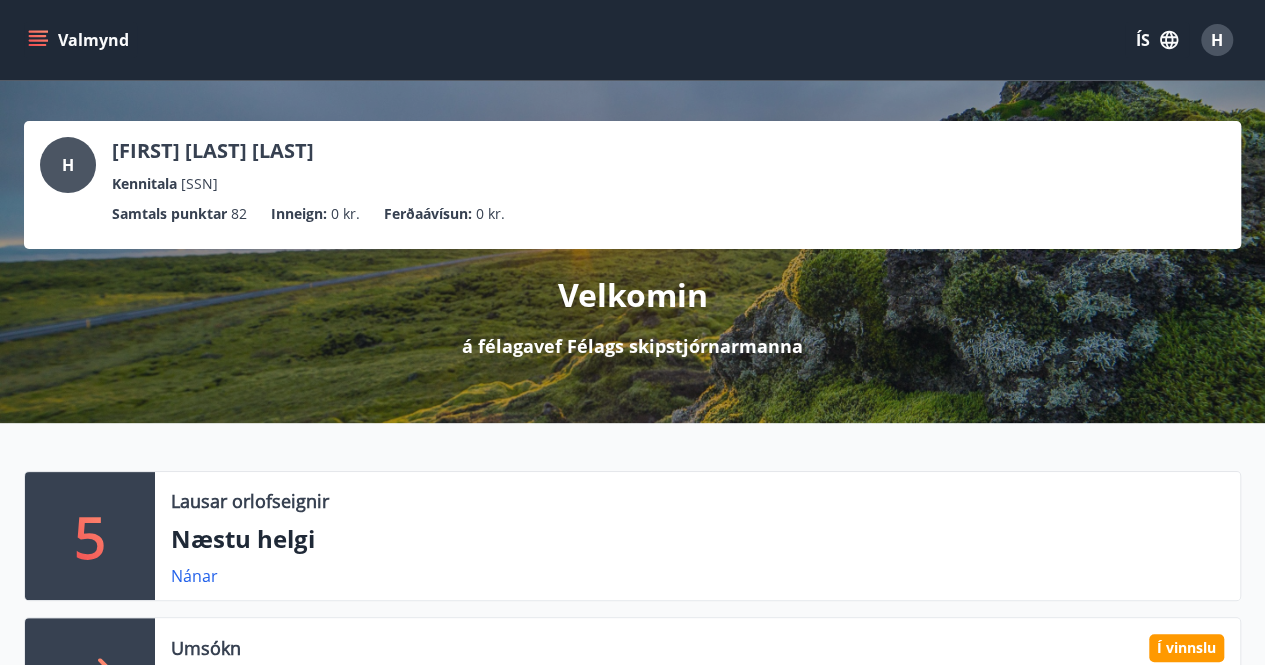 click on "Velkomin á félagavef Félags skipstjórnarmanna" at bounding box center [632, 304] 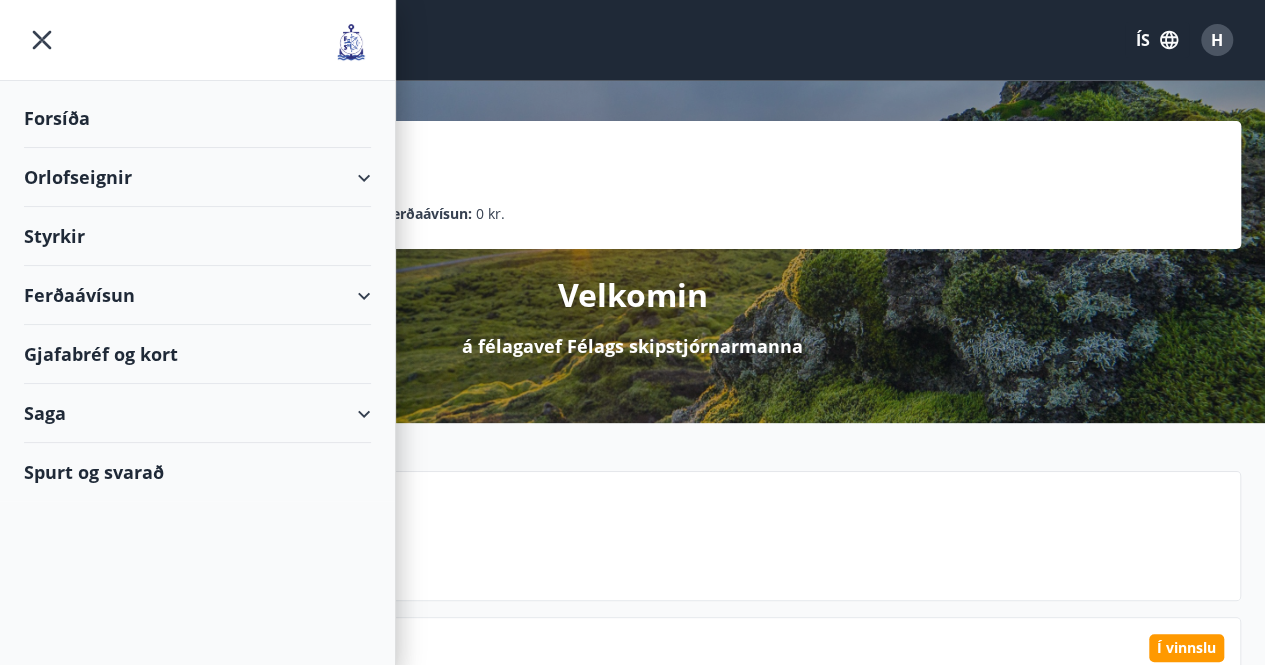 click on "Forsíða" at bounding box center [197, 118] 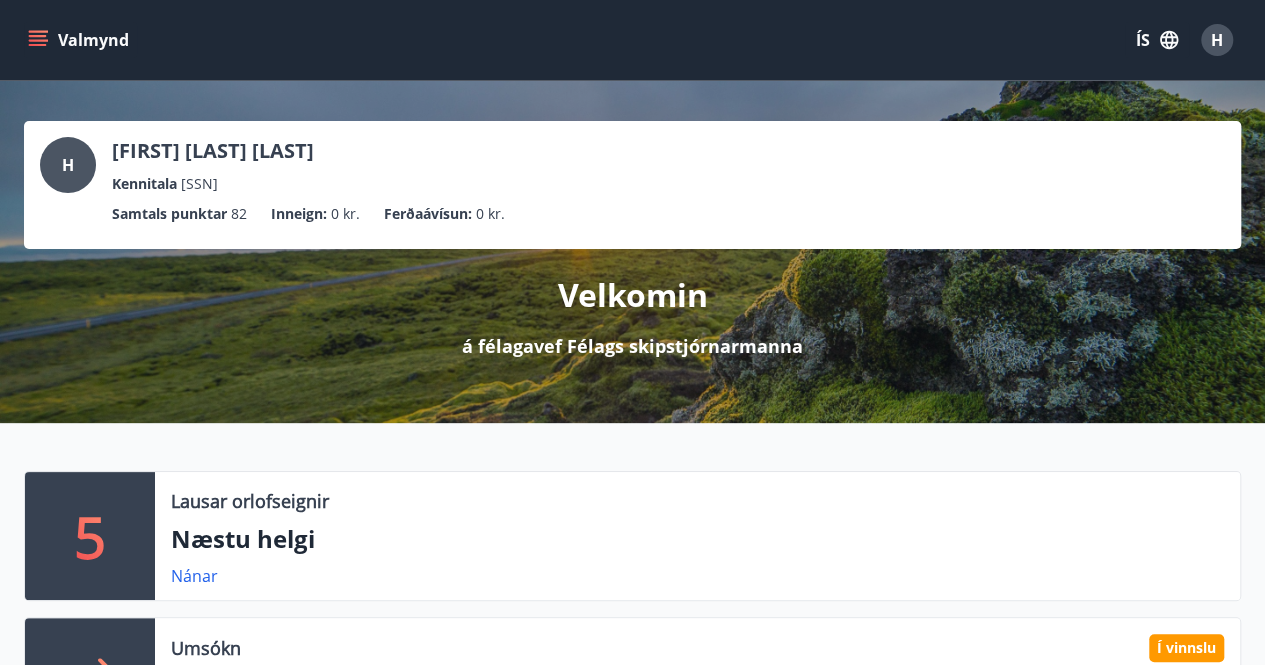 click on "Valmynd" at bounding box center [80, 40] 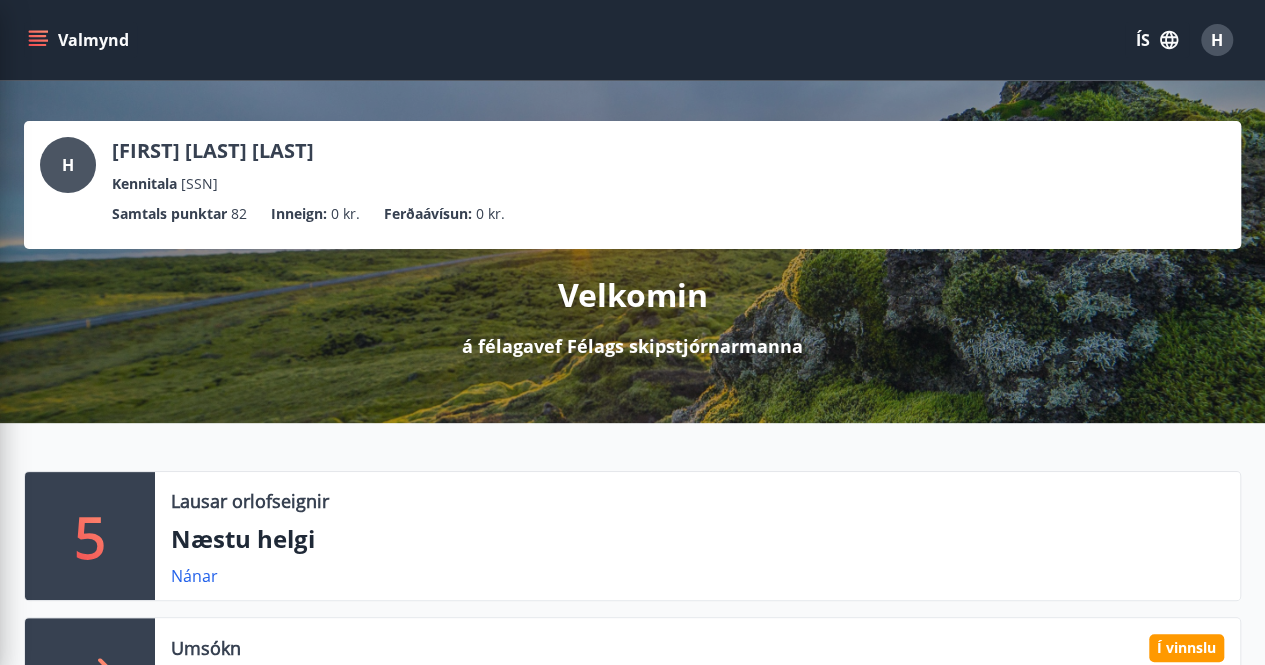 click on "Velkomin á félagavef Félags skipstjórnarmanna" at bounding box center [632, 304] 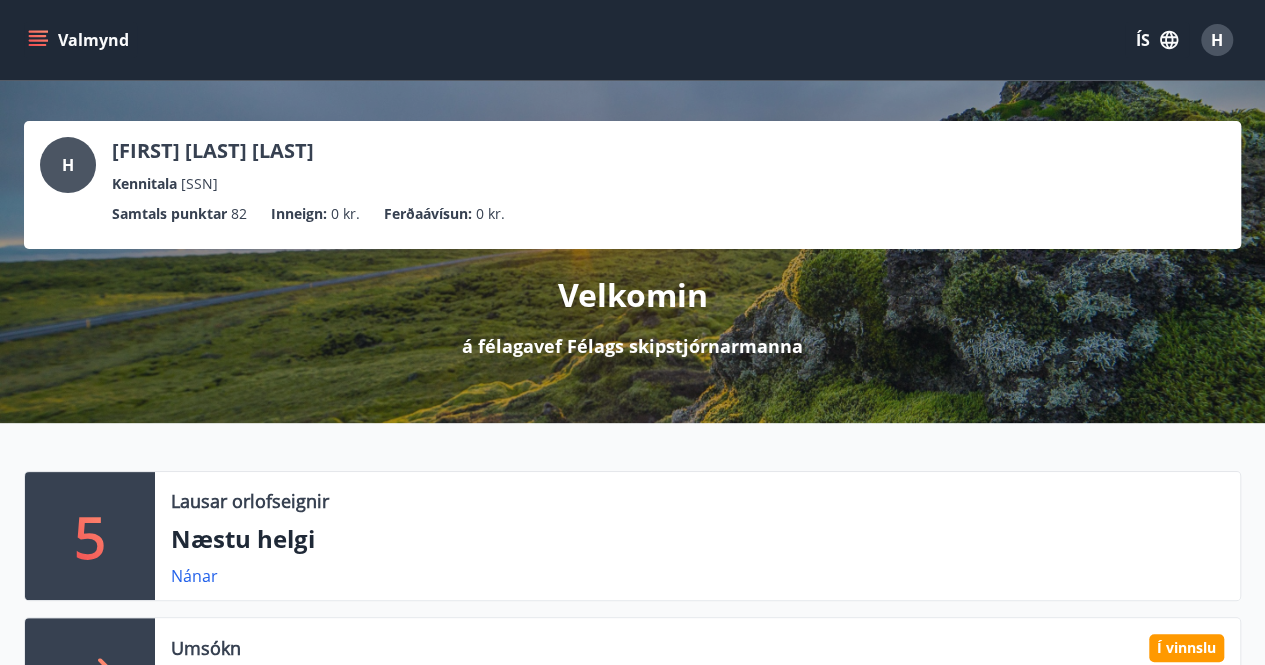 click on "Velkomin" at bounding box center [633, 295] 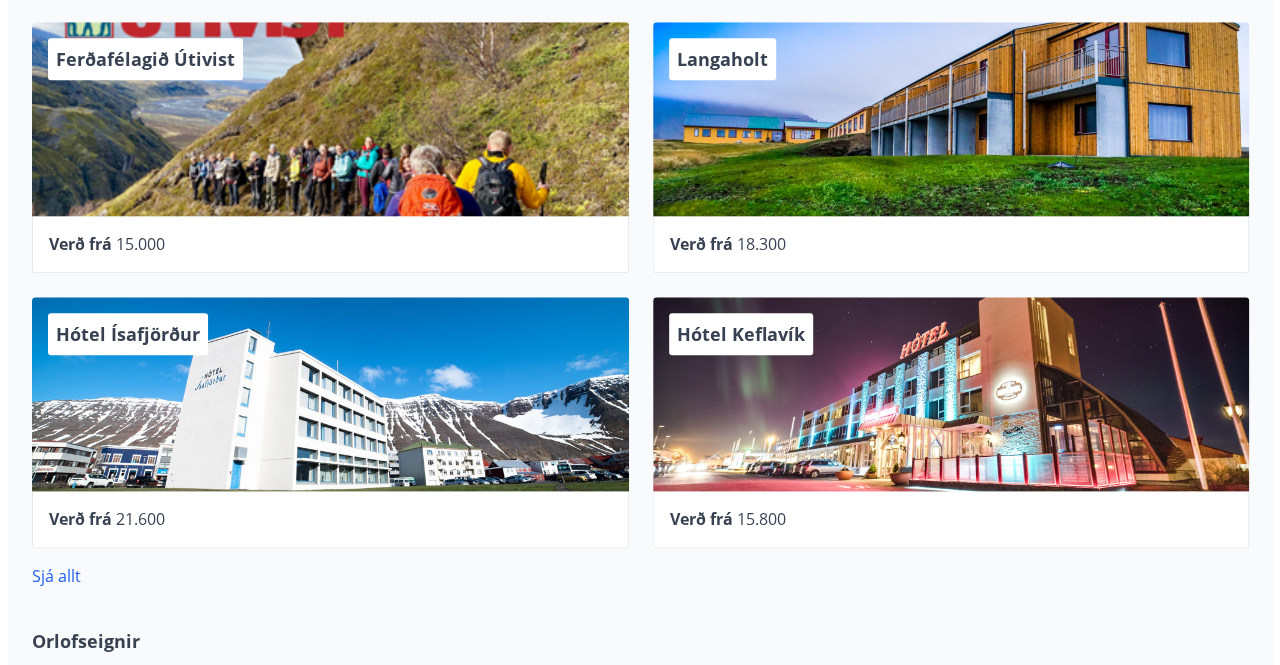 scroll, scrollTop: 1000, scrollLeft: 0, axis: vertical 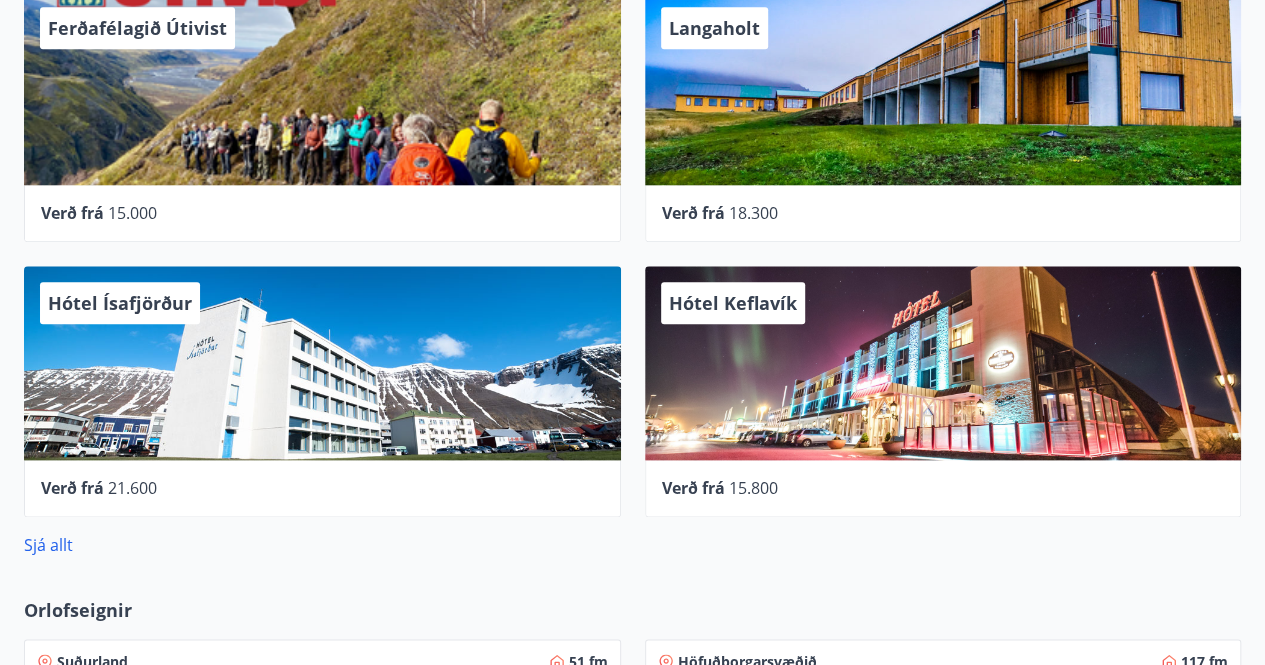 click on "Hótel Keflavík" at bounding box center [943, 363] 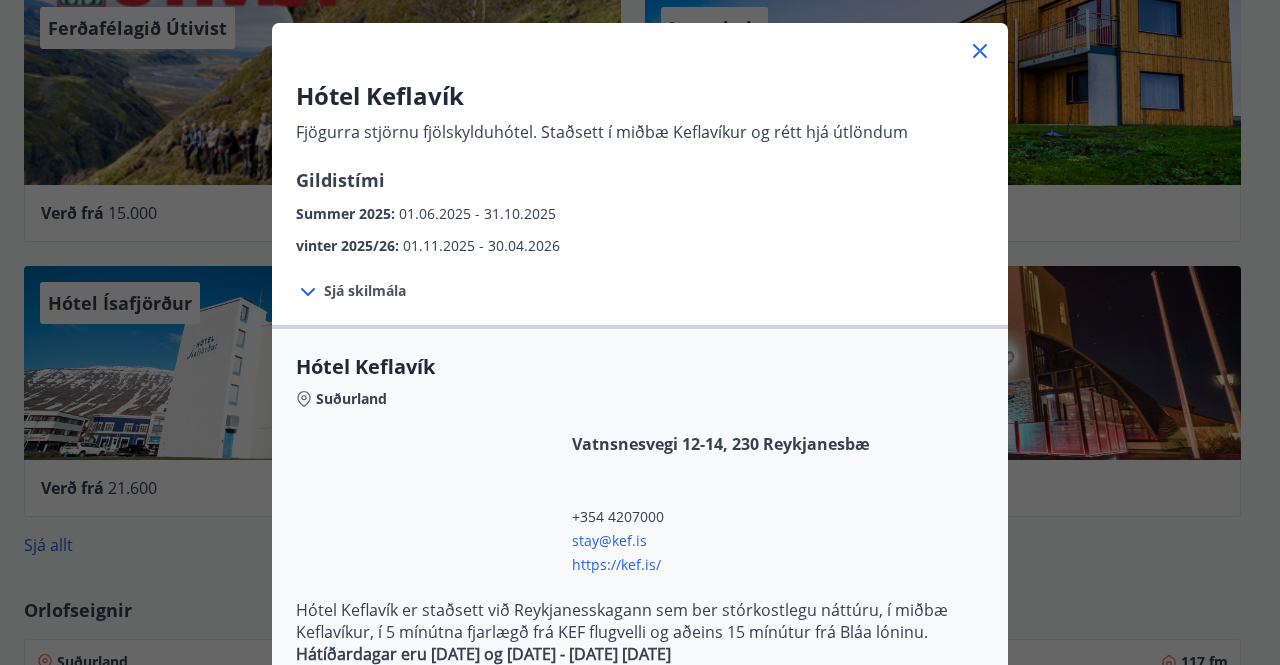 scroll, scrollTop: 0, scrollLeft: 0, axis: both 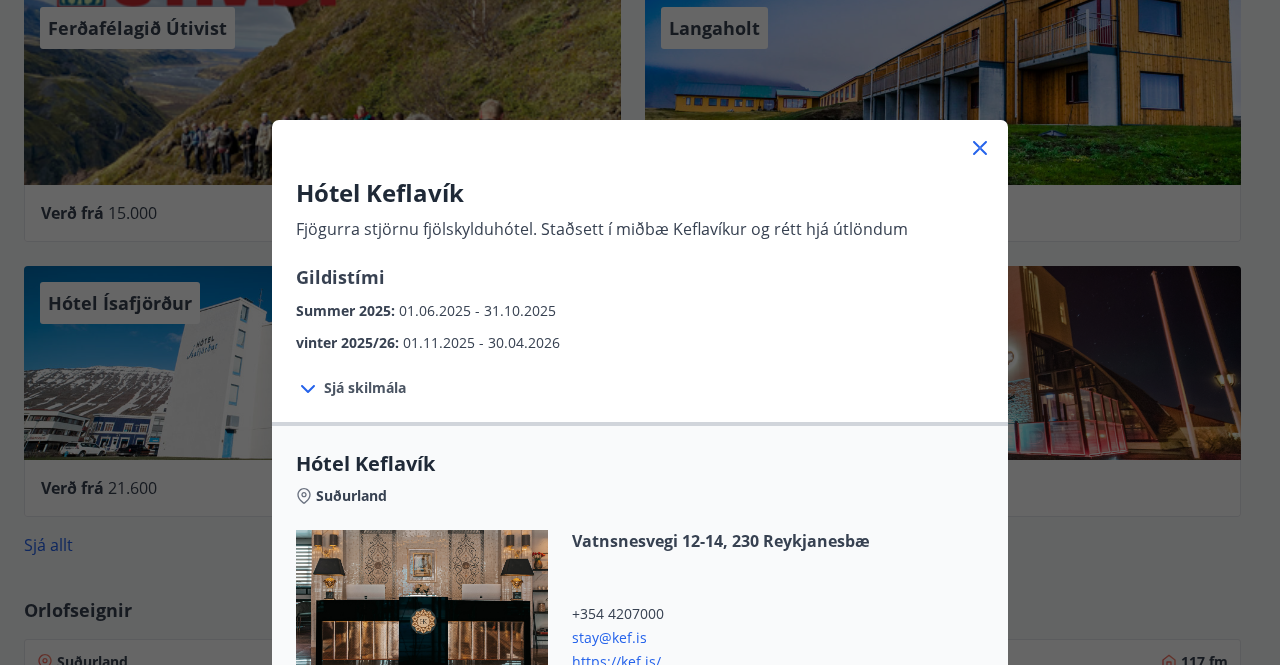 click 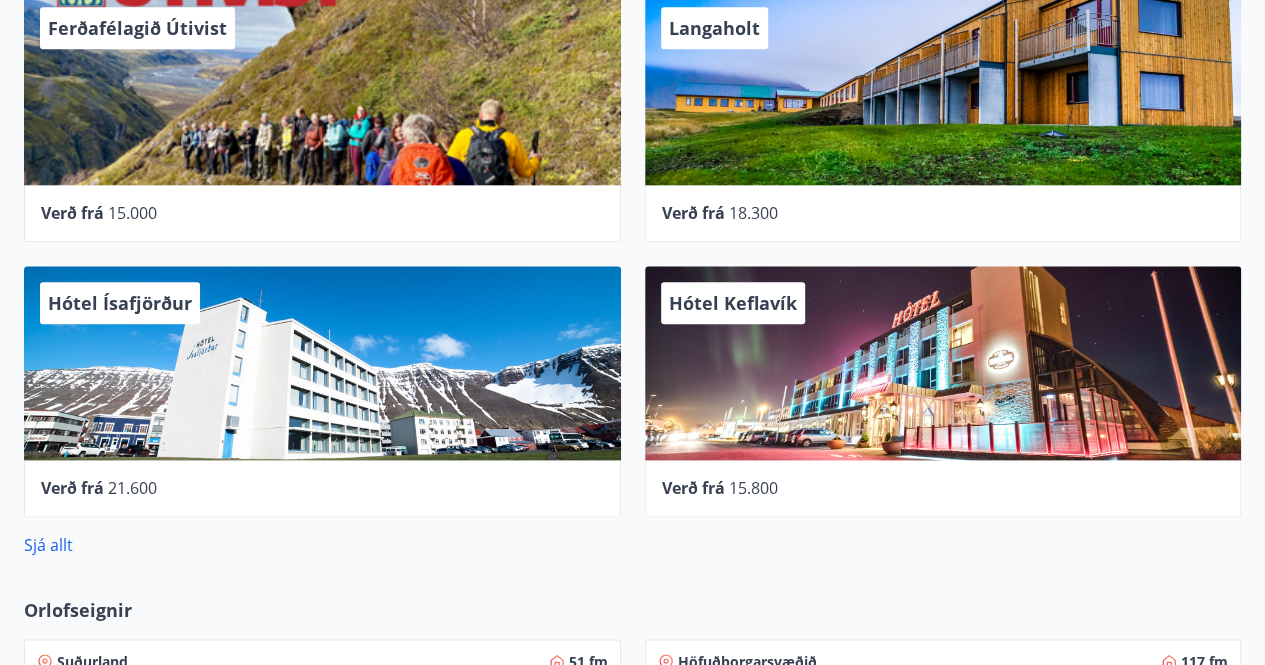 click on "Hótel Keflavík" at bounding box center (733, 303) 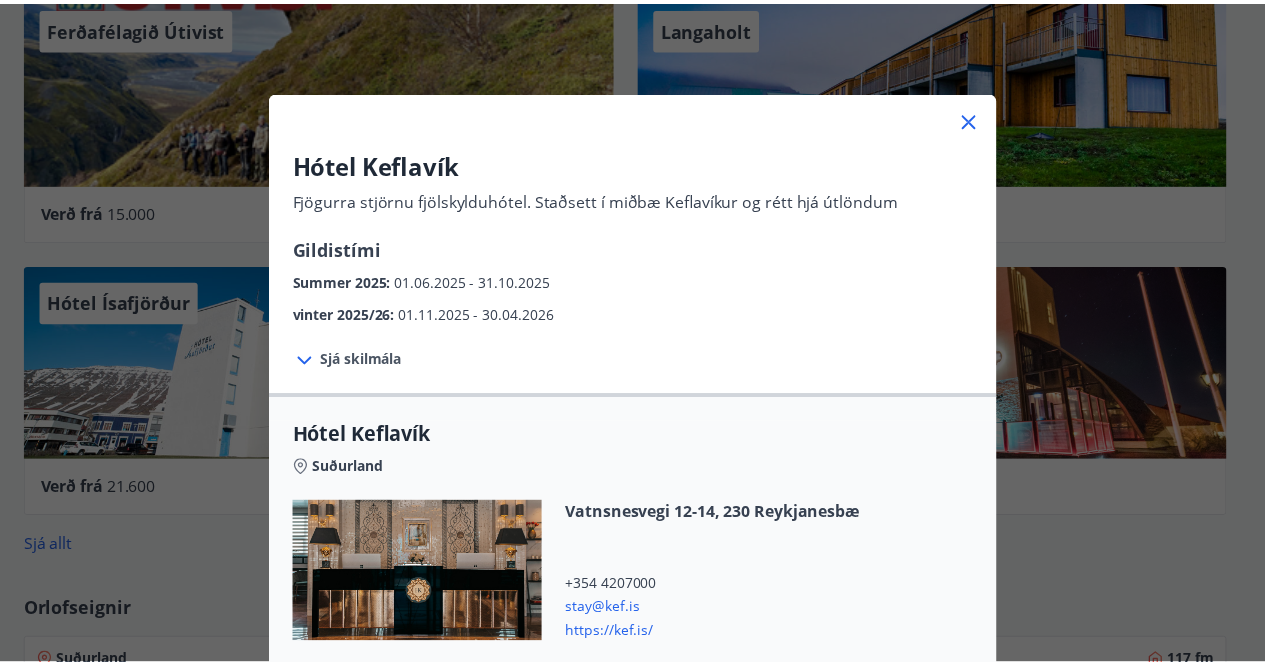 scroll, scrollTop: 0, scrollLeft: 0, axis: both 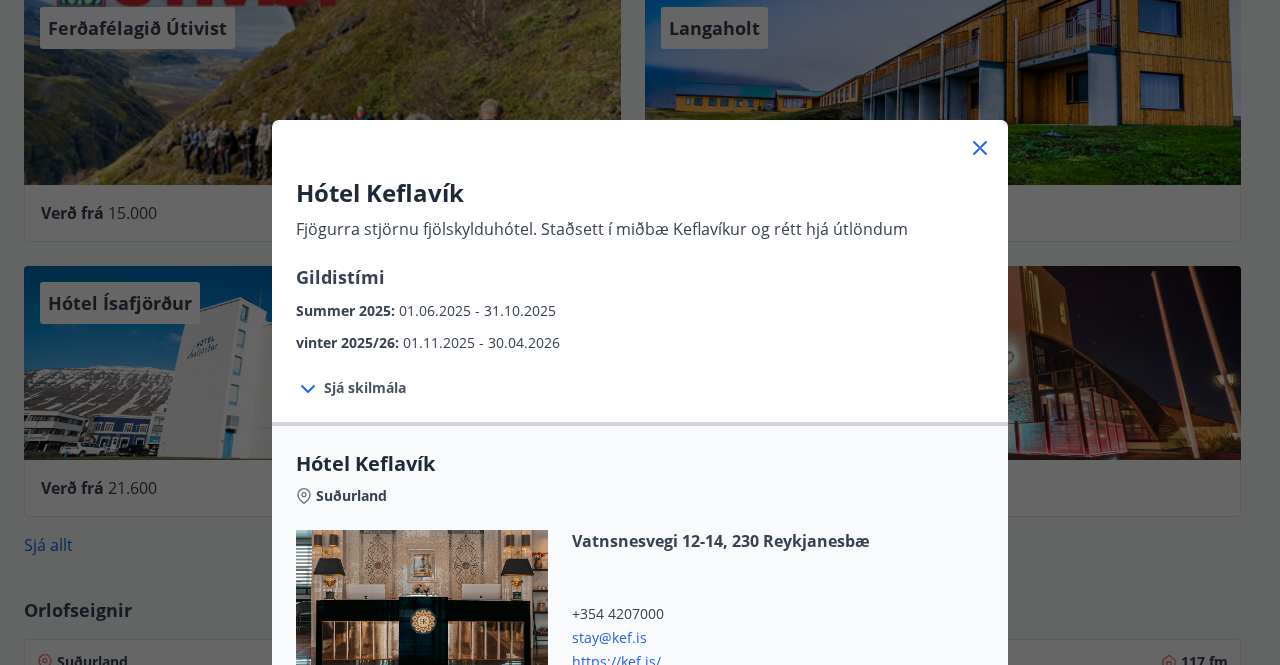 click 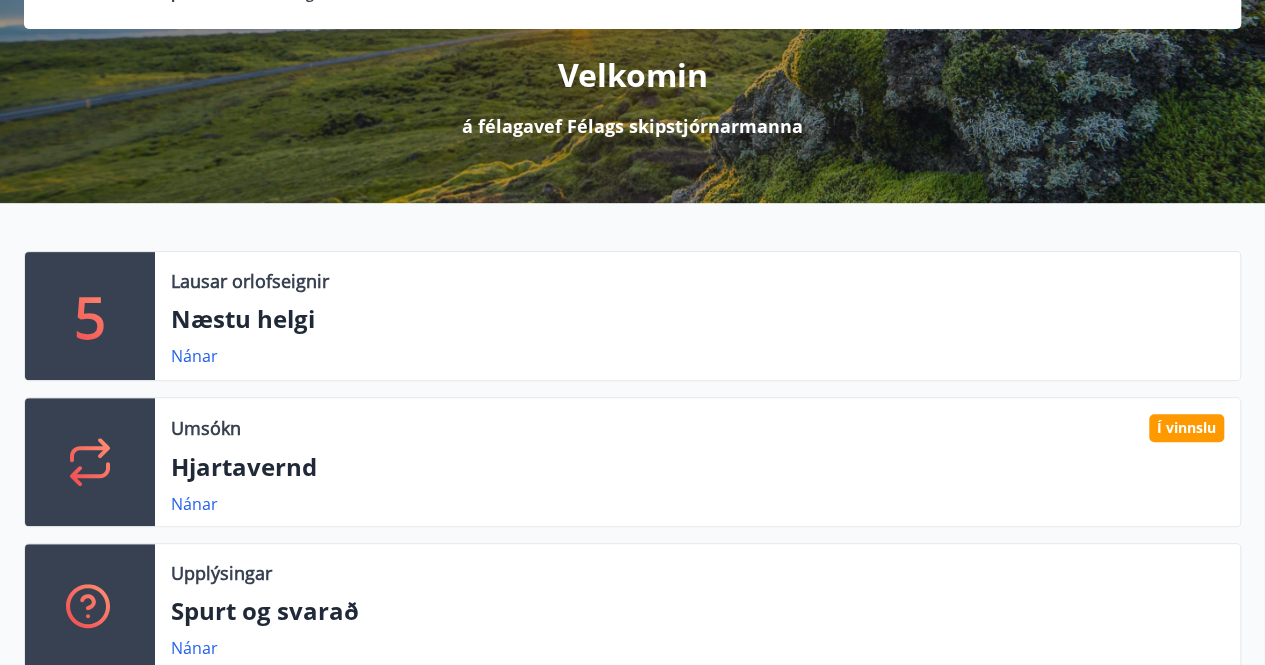 scroll, scrollTop: 0, scrollLeft: 0, axis: both 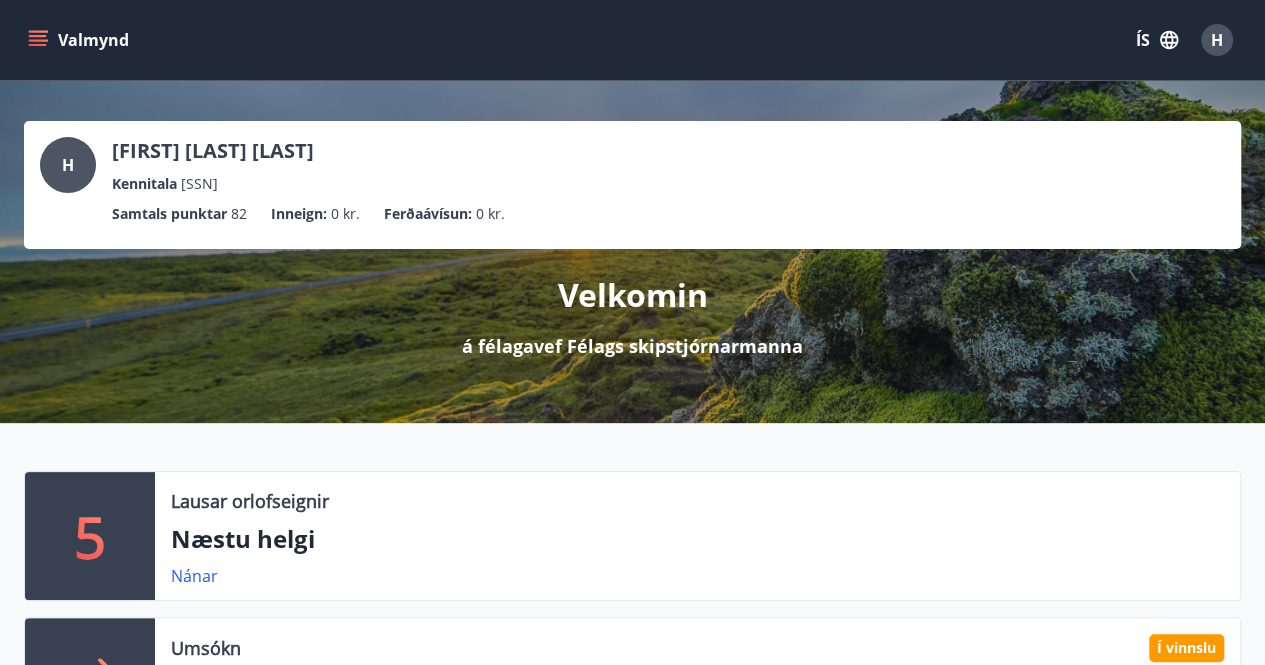 click on "á félagavef Félags skipstjórnarmanna" at bounding box center (632, 346) 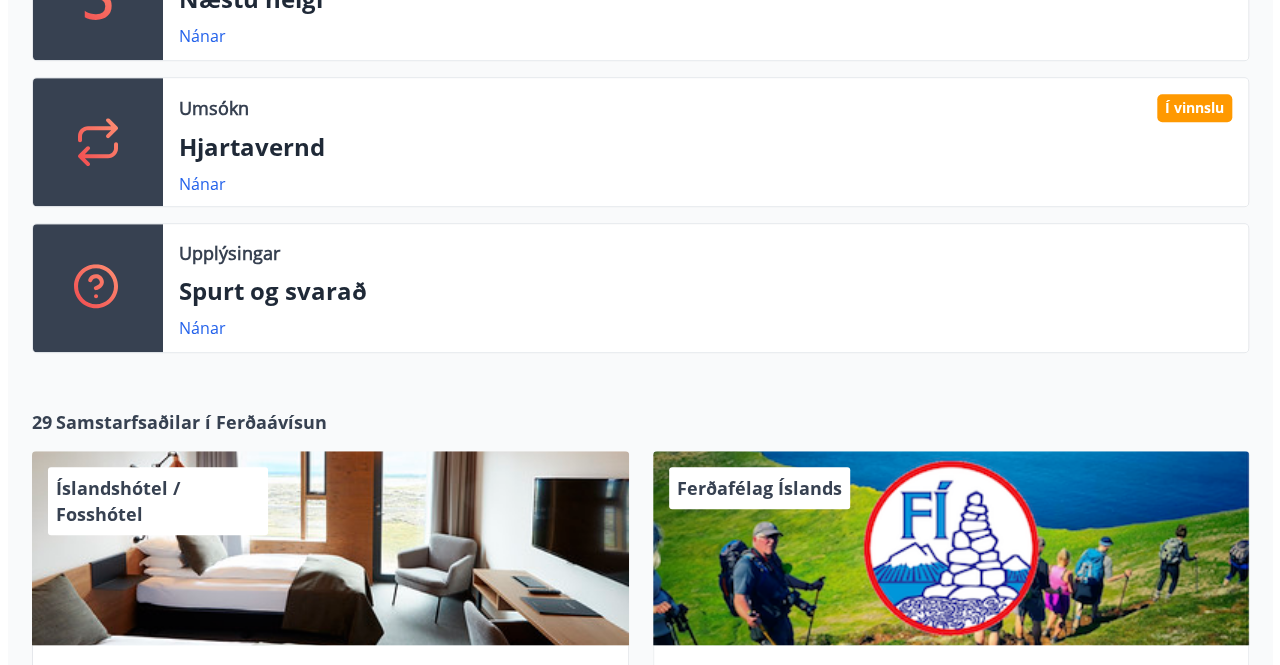 scroll, scrollTop: 600, scrollLeft: 0, axis: vertical 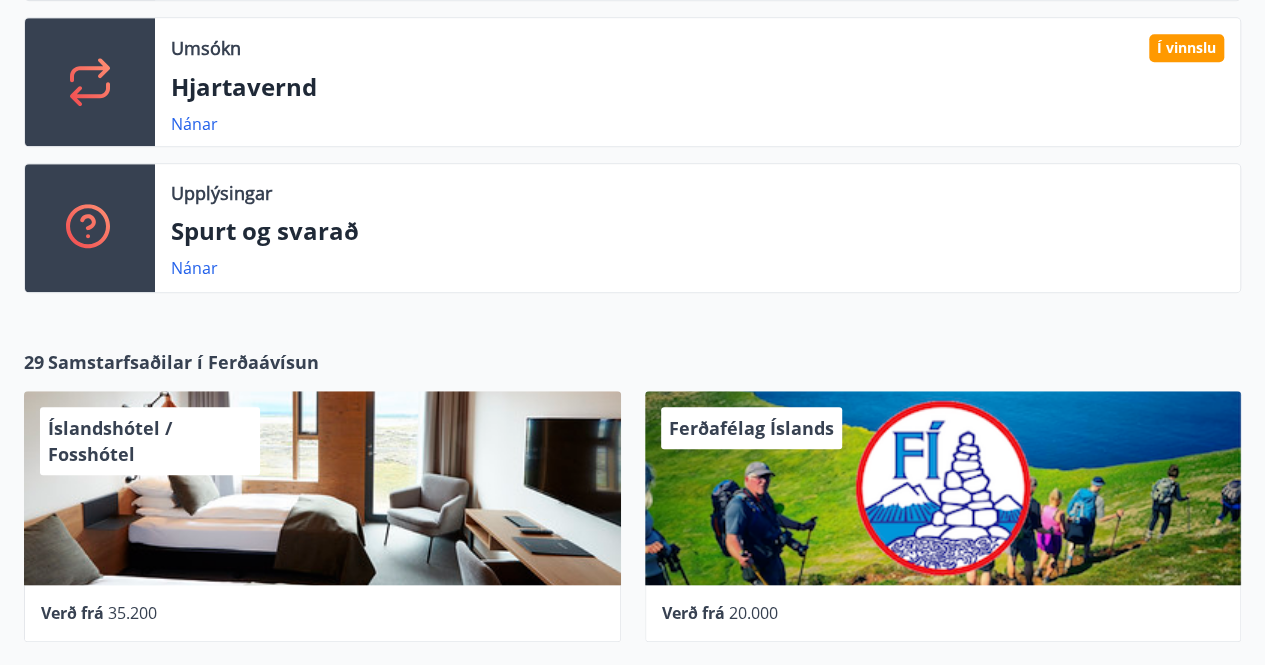click on "Íslandshótel / Fosshótel" at bounding box center [110, 441] 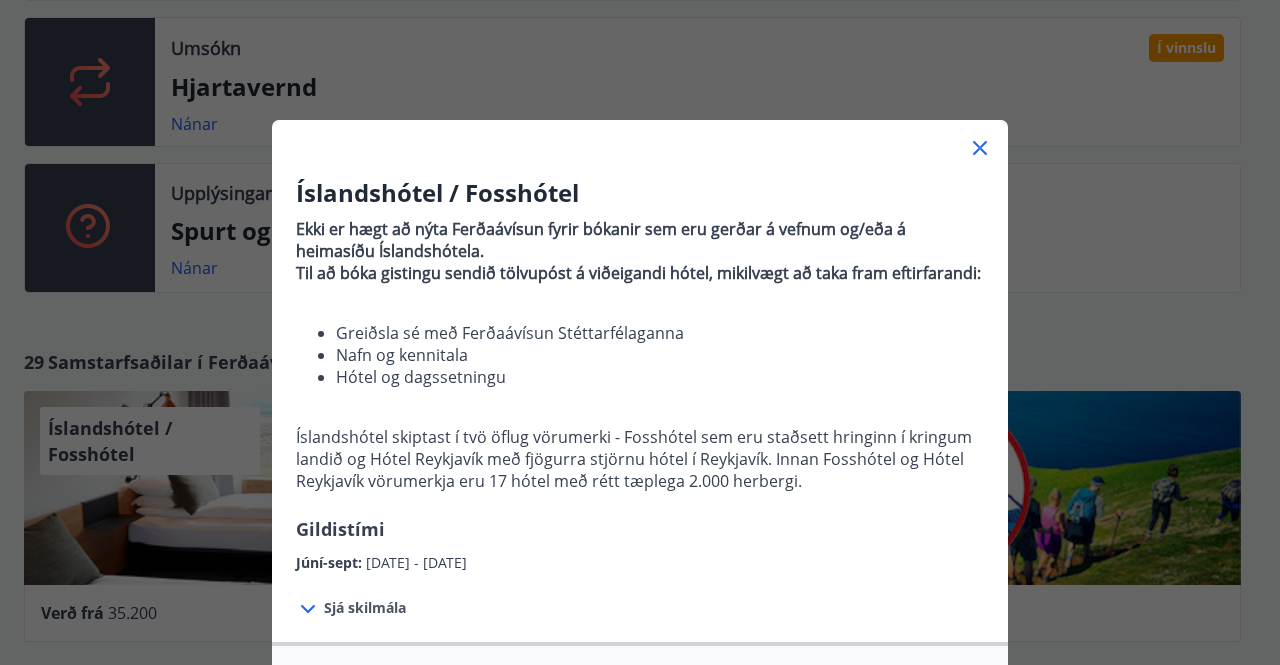 click on "Sjá skilmála" at bounding box center [365, 608] 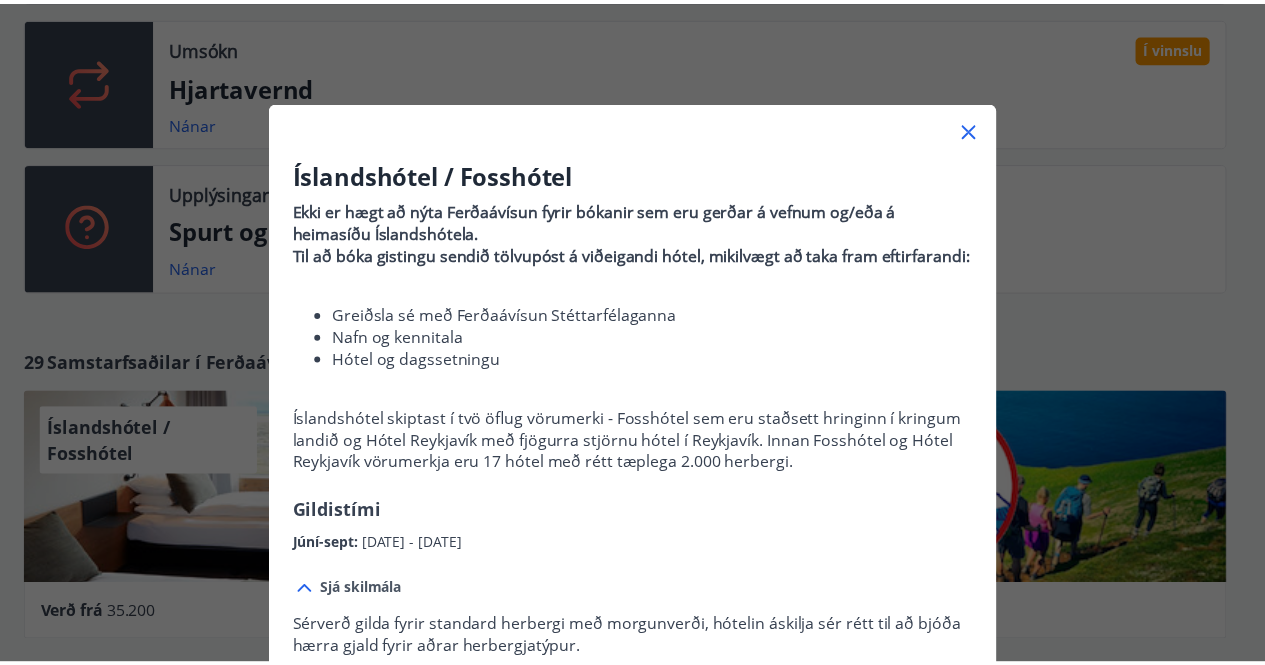 scroll, scrollTop: 0, scrollLeft: 0, axis: both 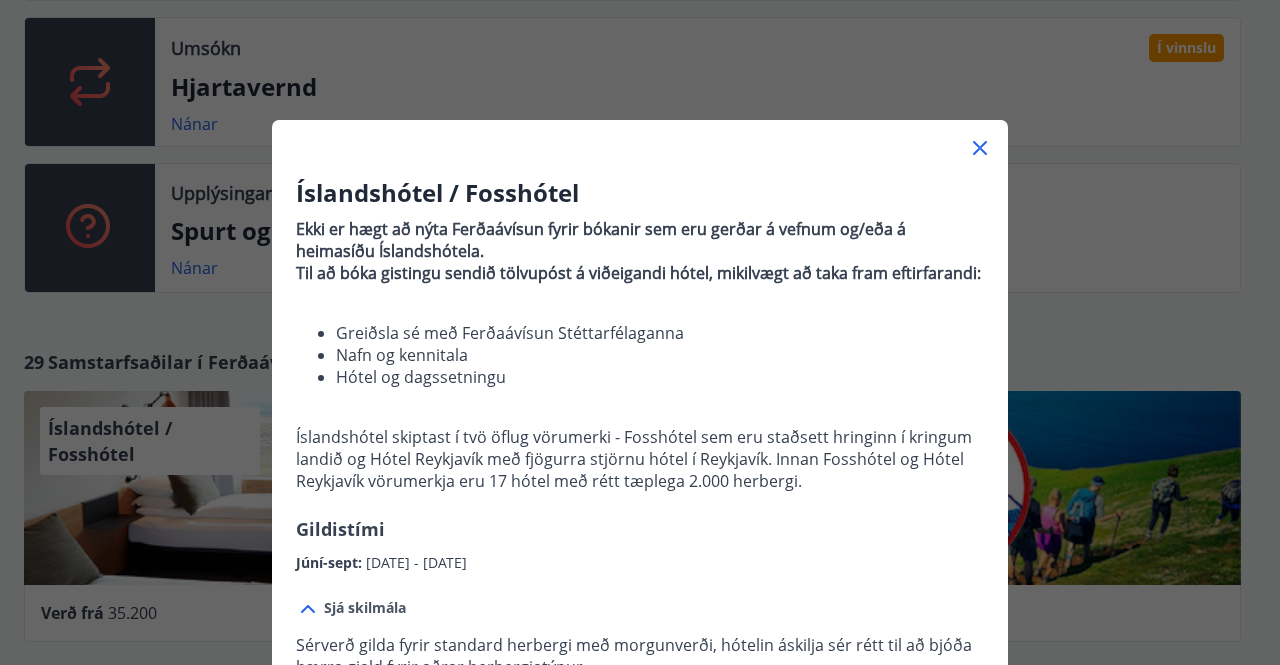 click 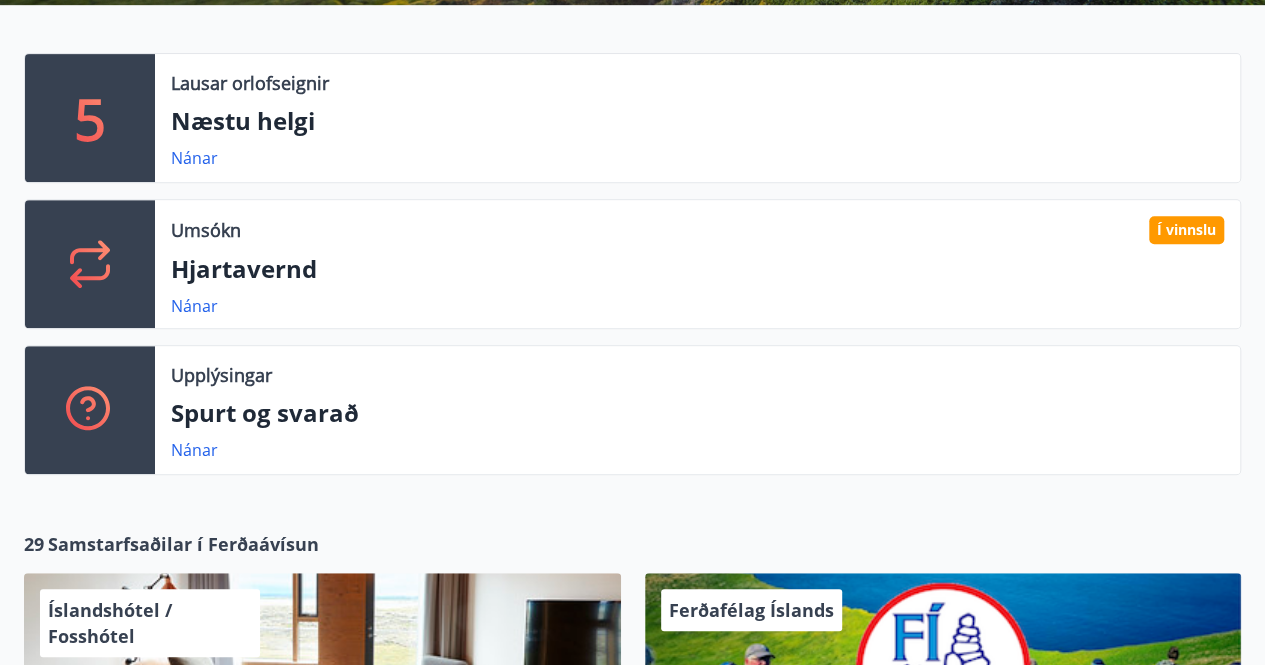 scroll, scrollTop: 400, scrollLeft: 0, axis: vertical 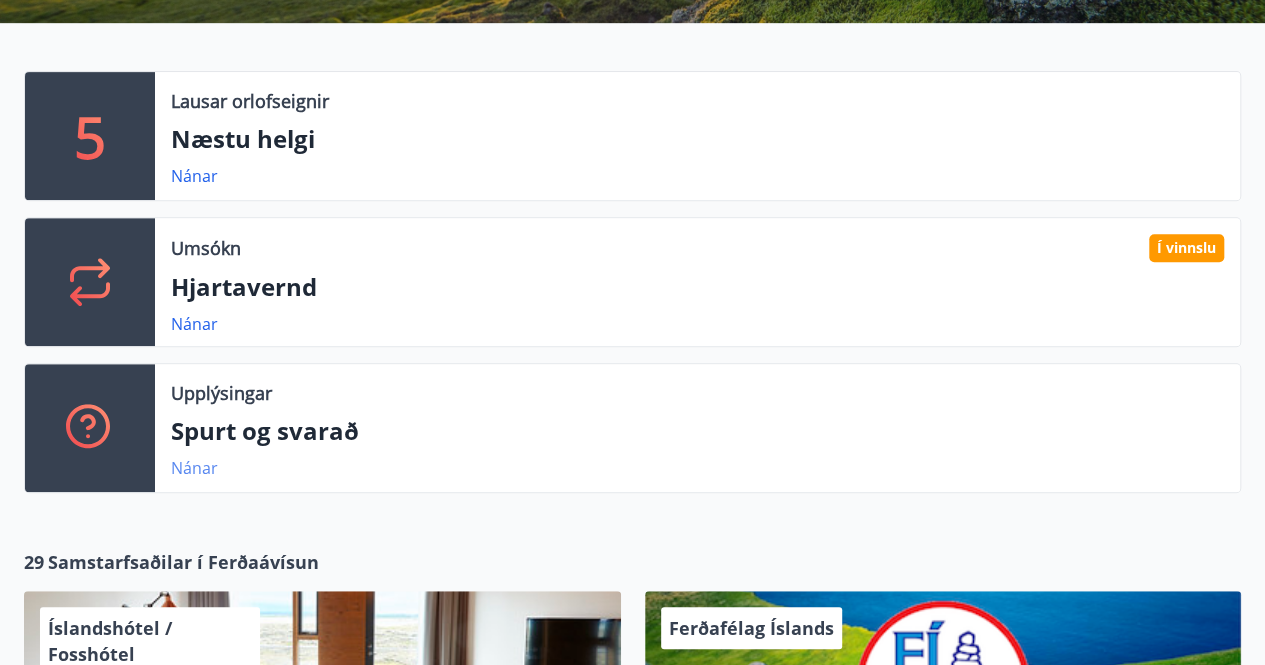 click on "Nánar" at bounding box center [194, 468] 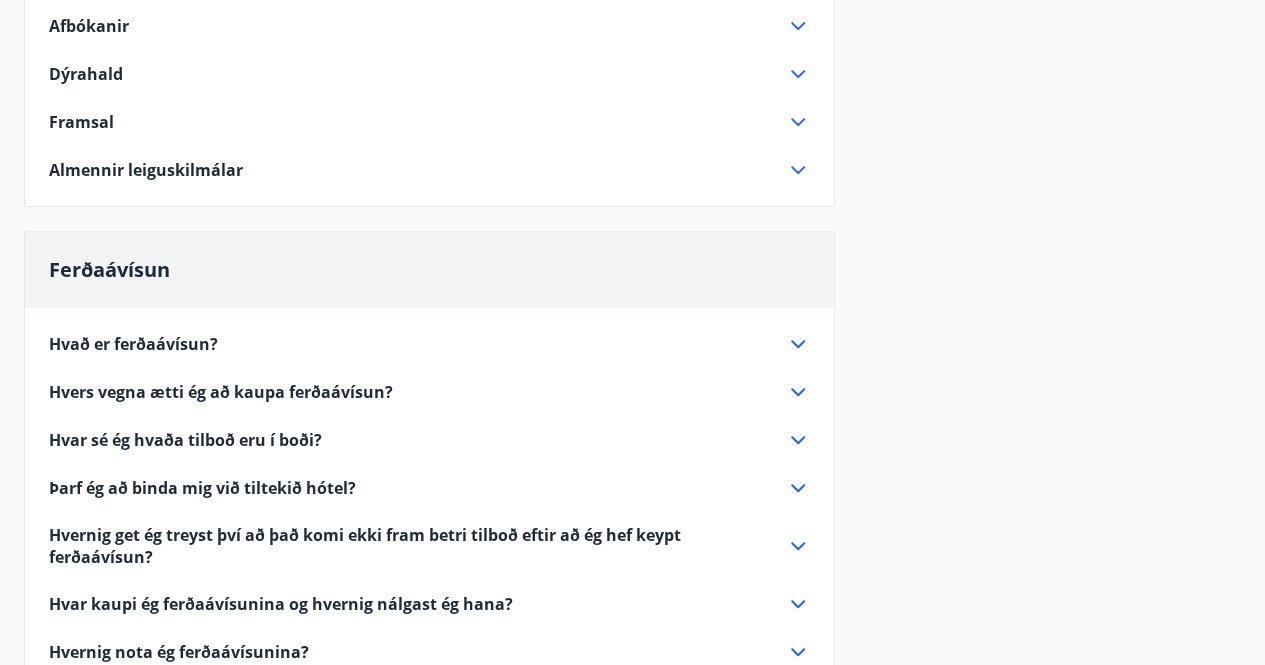scroll, scrollTop: 540, scrollLeft: 0, axis: vertical 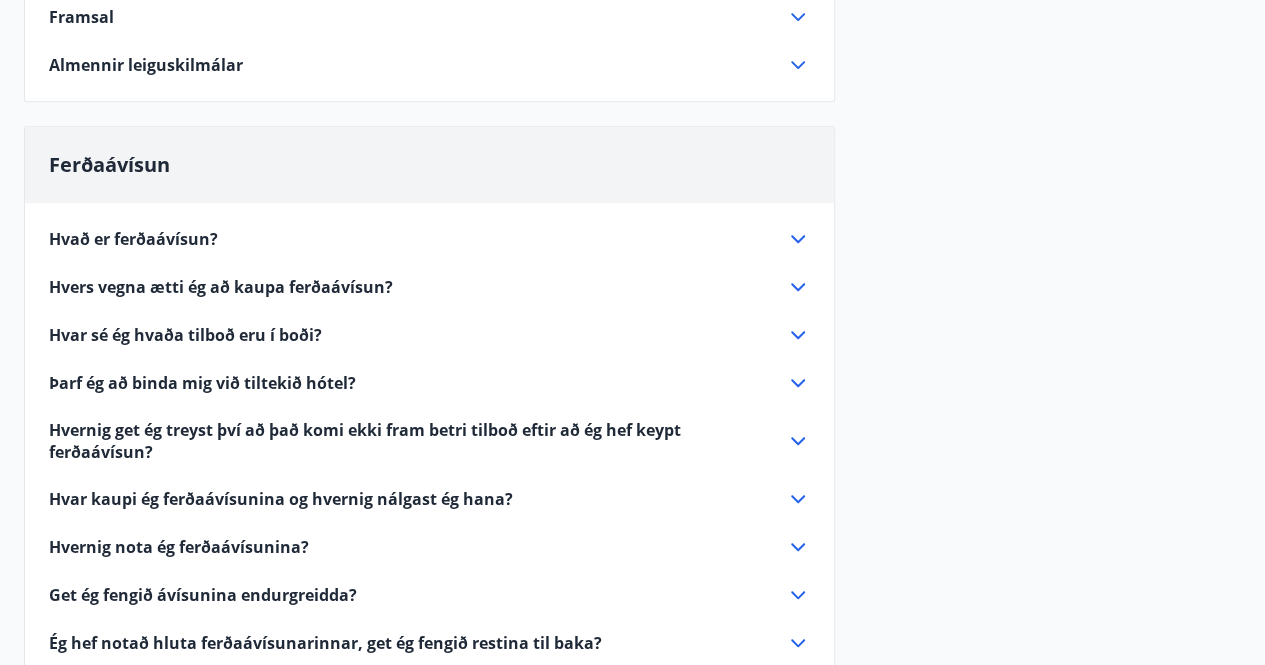 click 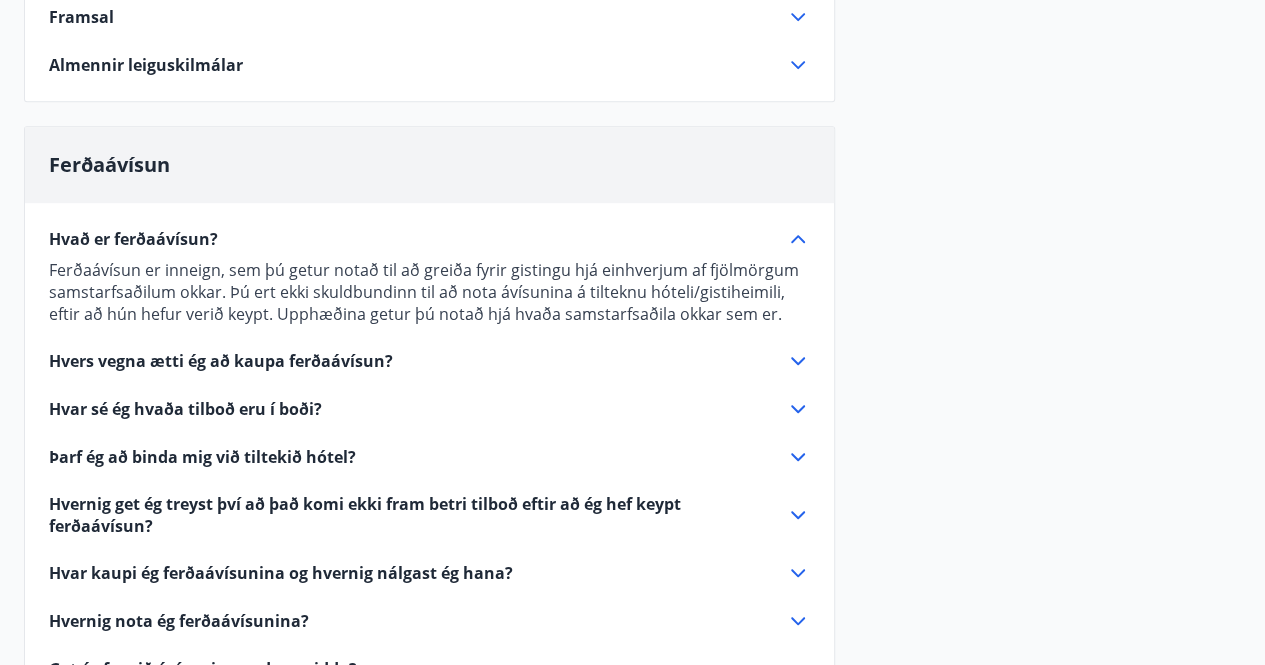 click 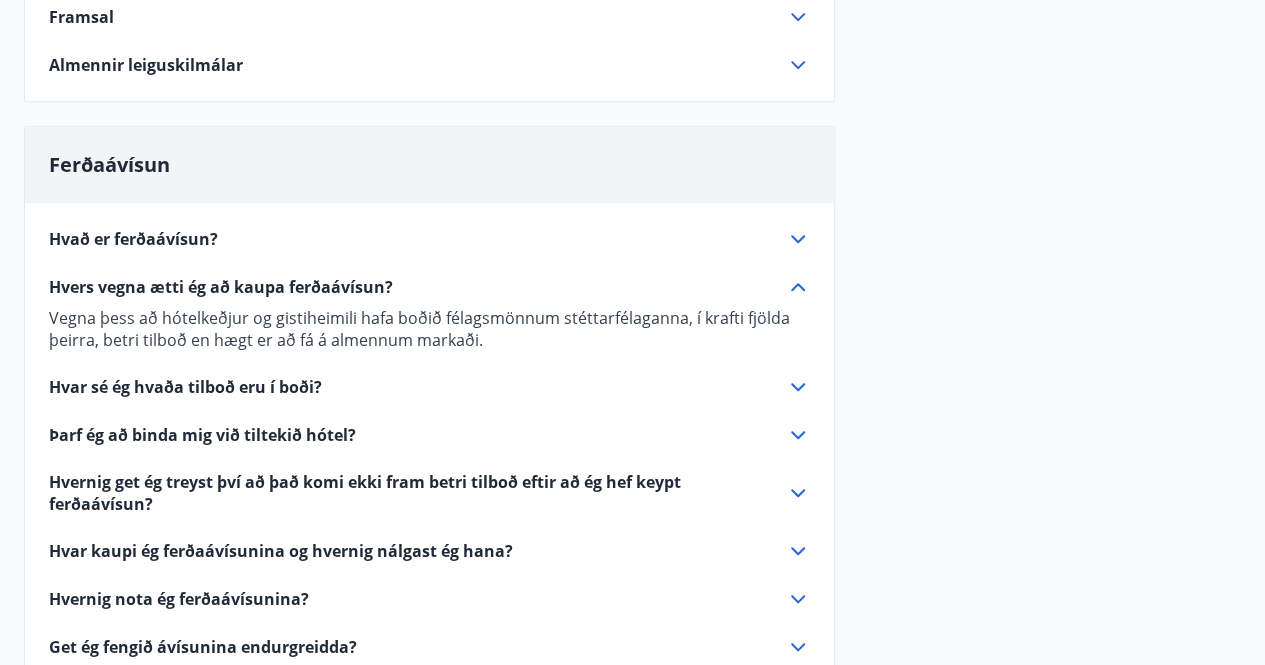 click 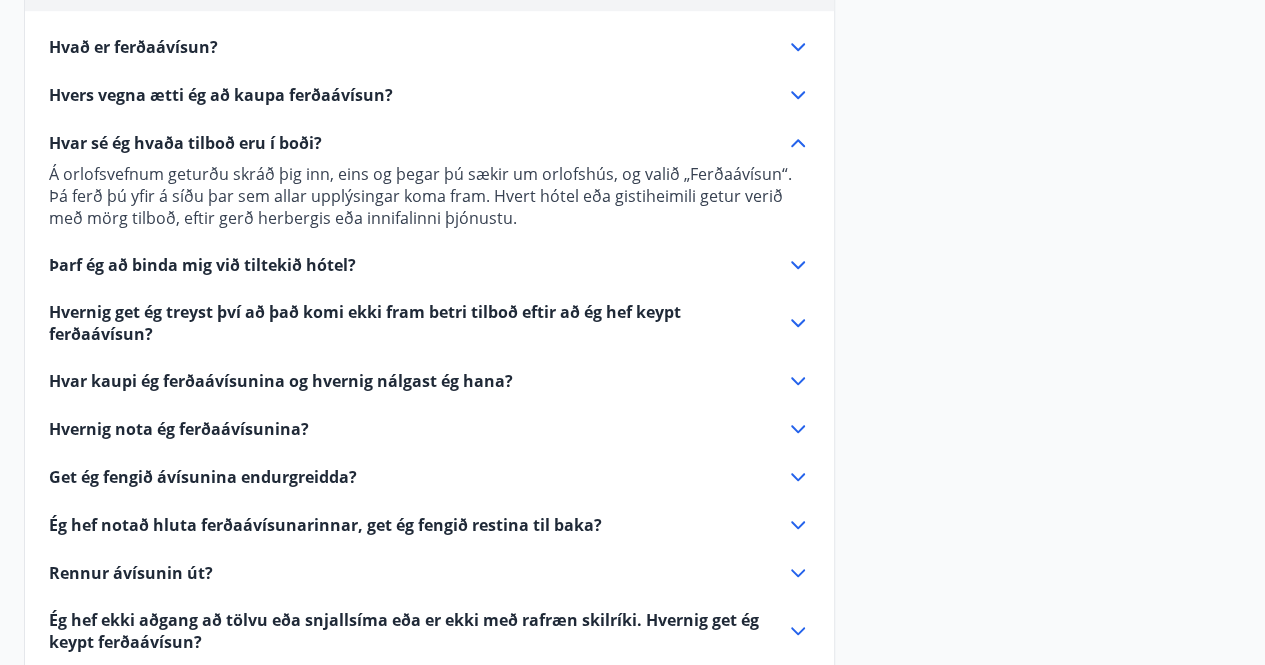 scroll, scrollTop: 740, scrollLeft: 0, axis: vertical 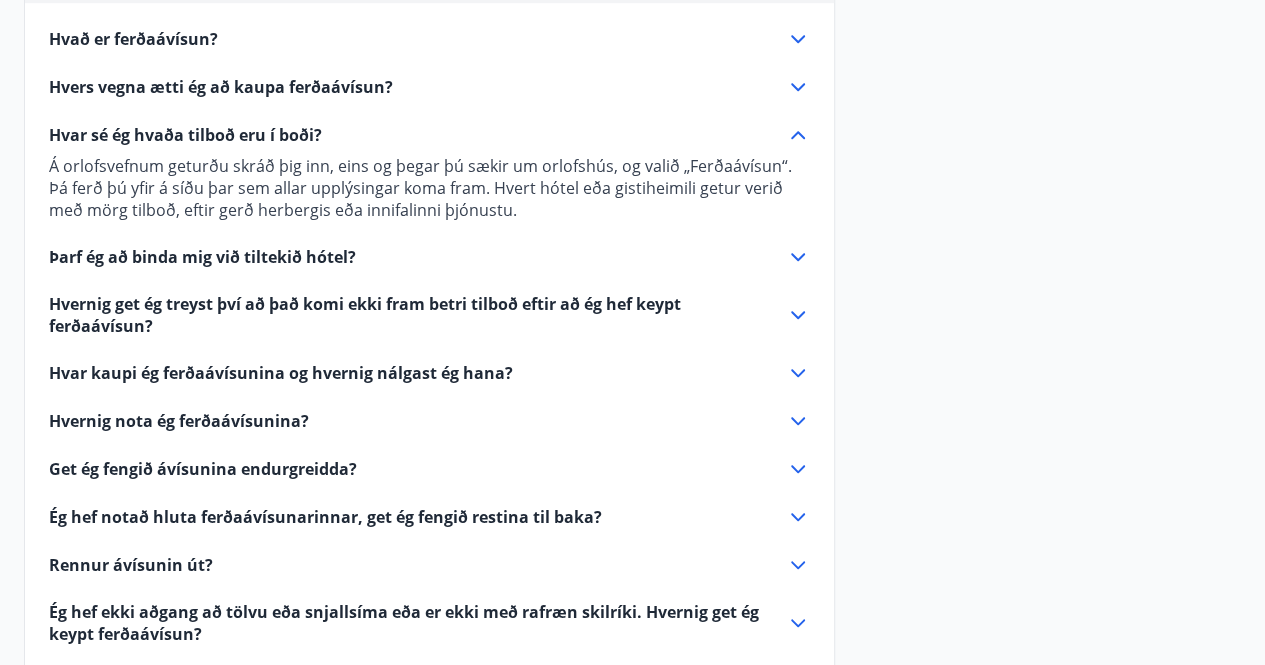 click 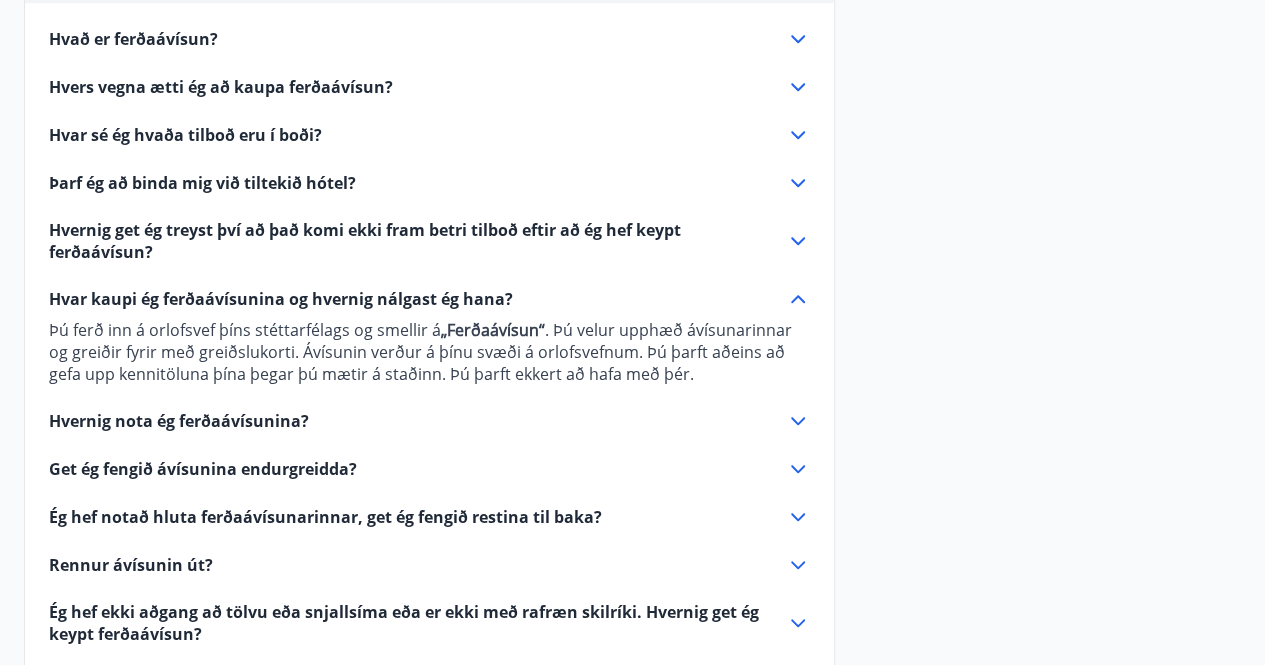 click 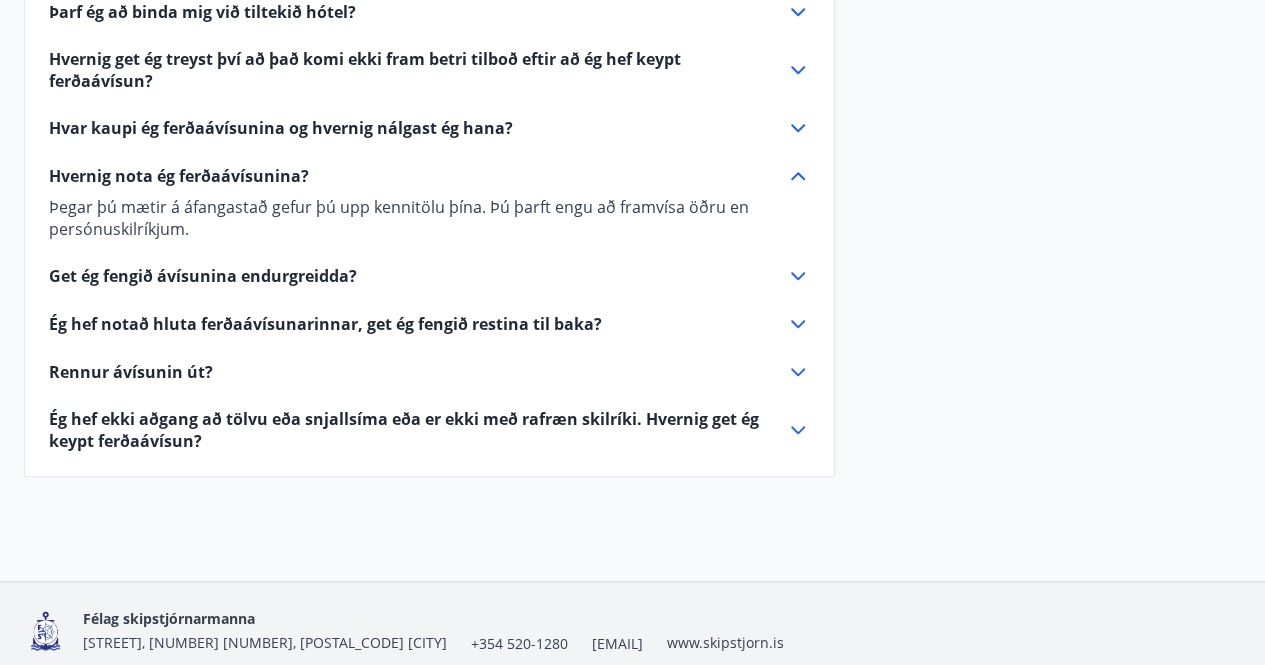 scroll, scrollTop: 940, scrollLeft: 0, axis: vertical 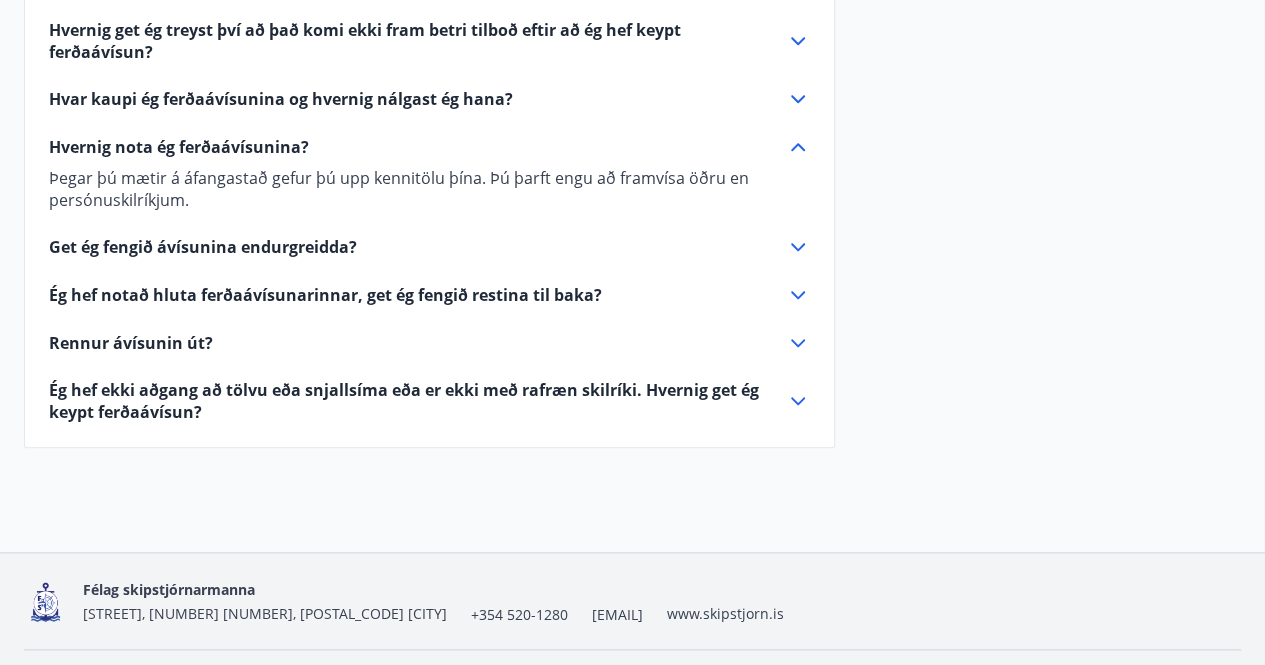 click 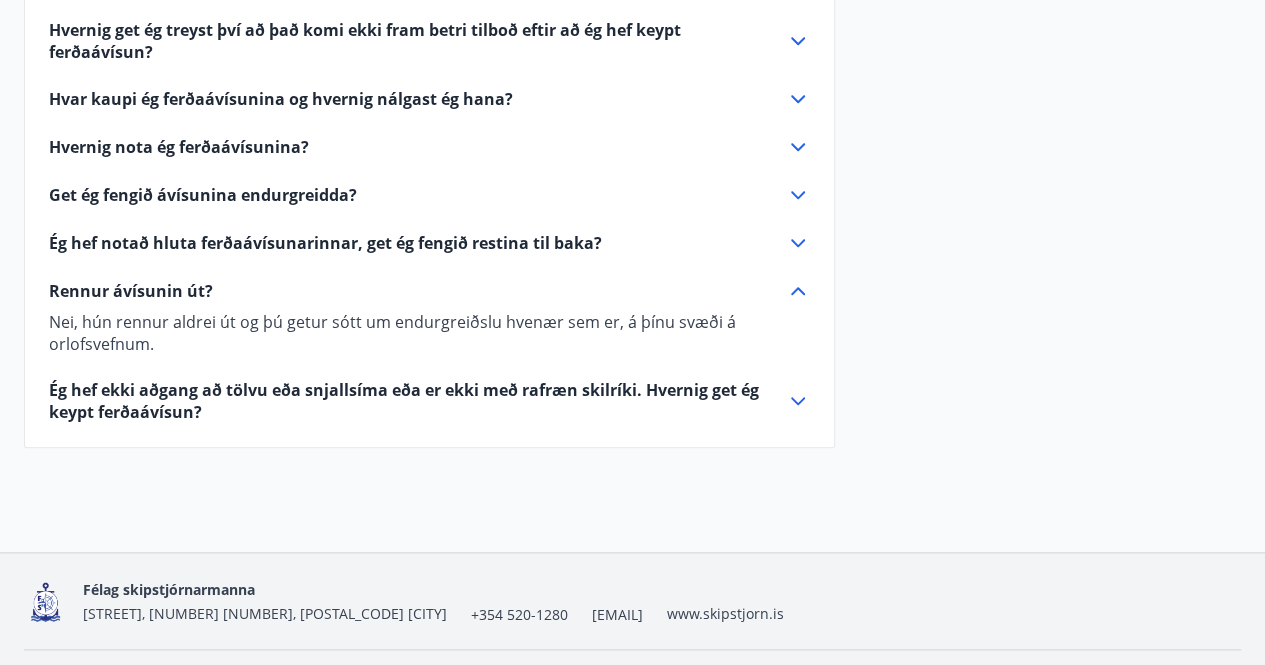 click 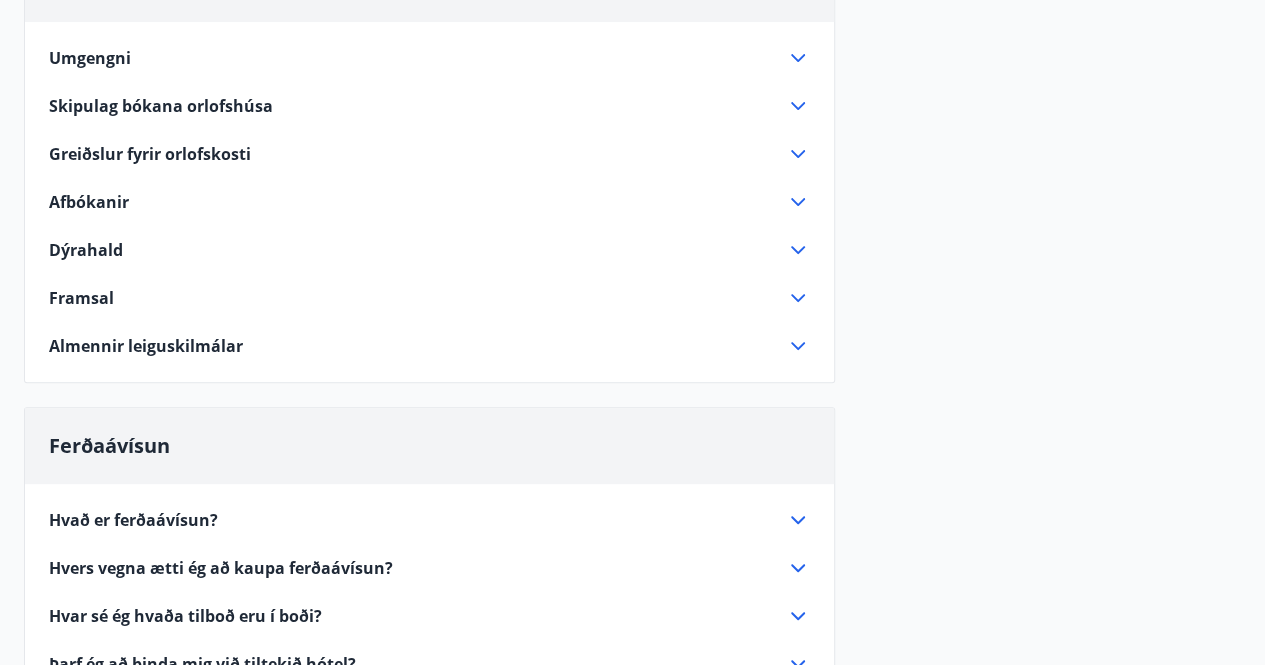 scroll, scrollTop: 0, scrollLeft: 0, axis: both 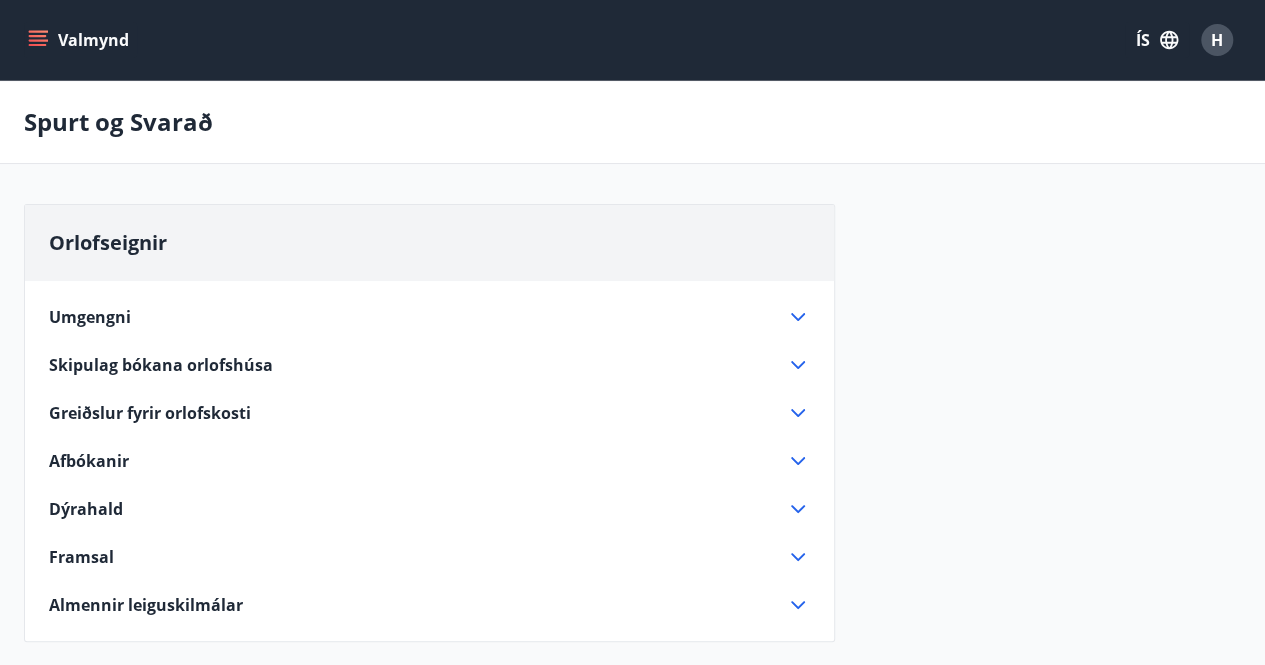 click on "Valmynd" at bounding box center [80, 40] 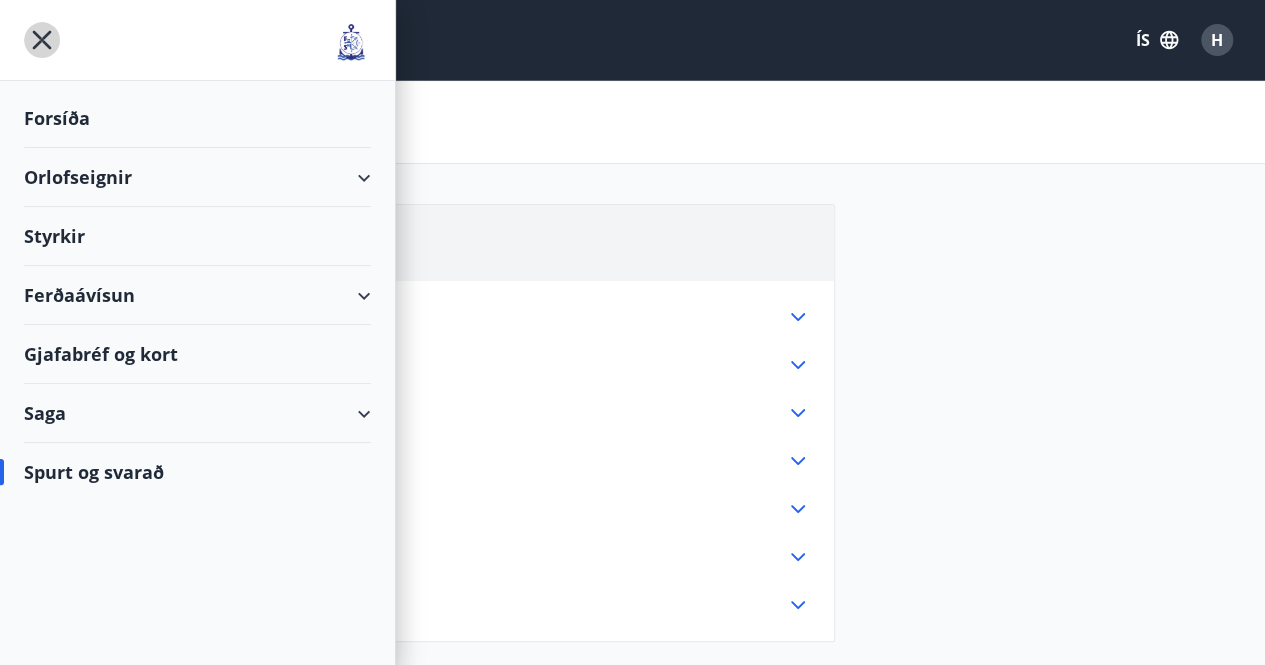 click 